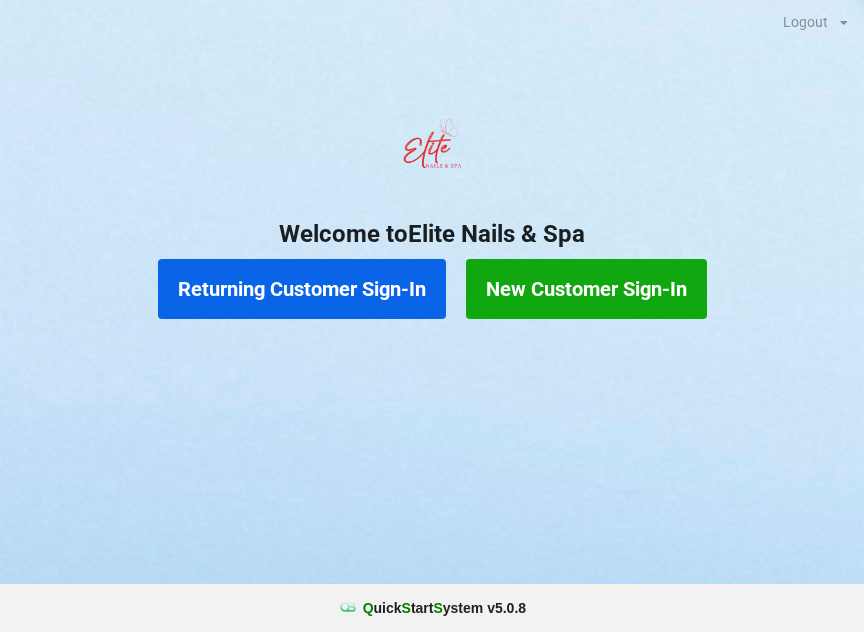 scroll, scrollTop: 17, scrollLeft: 0, axis: vertical 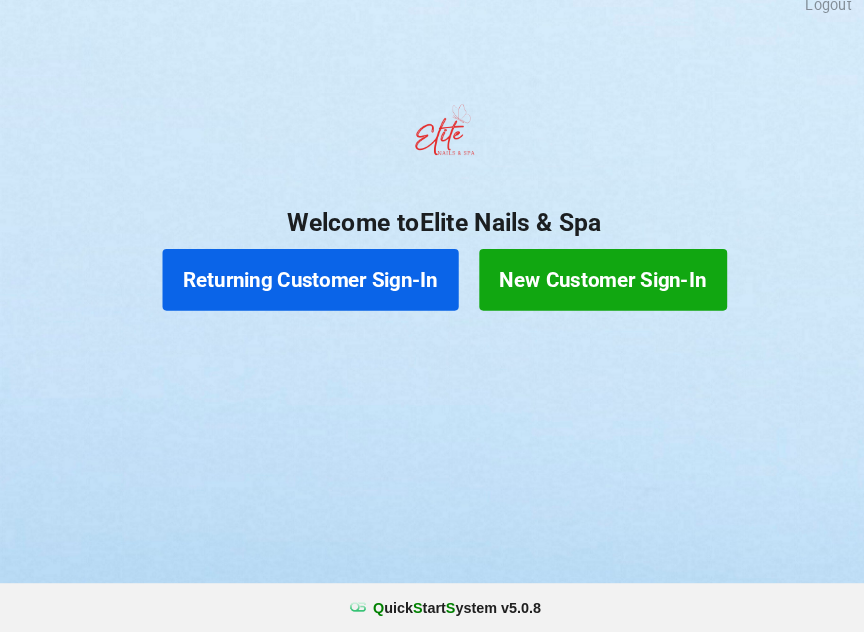 click on "New Customer Sign-In" at bounding box center [586, 289] 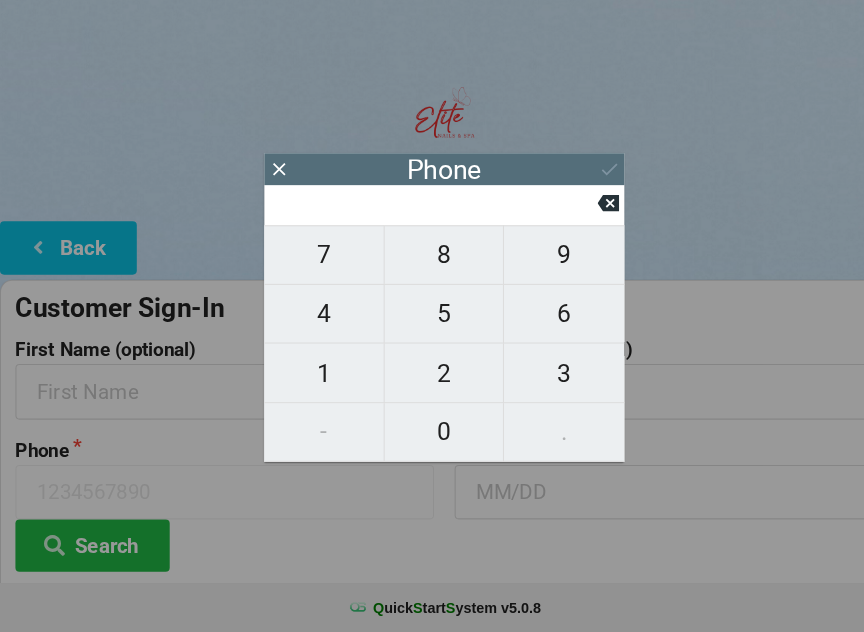 click on "3" at bounding box center (548, 380) 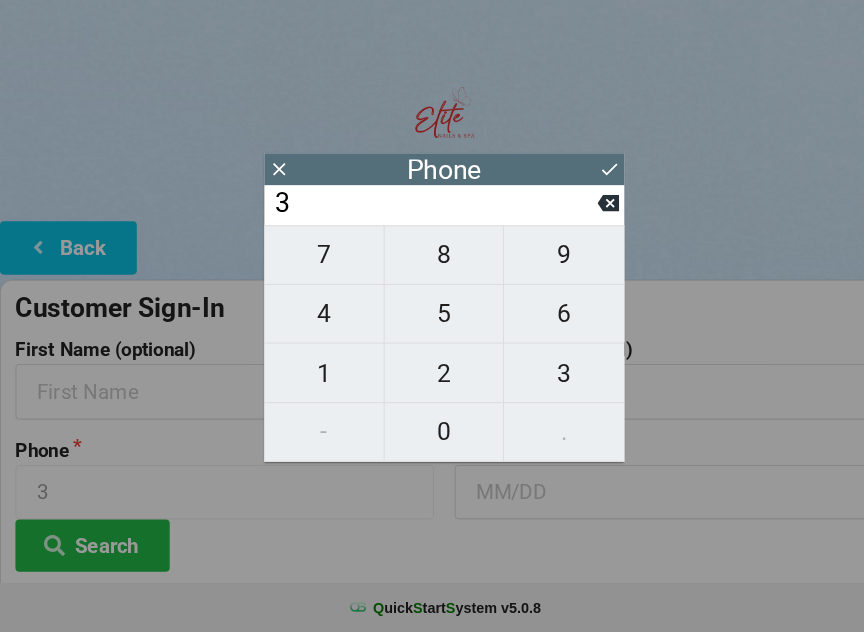 type on "3" 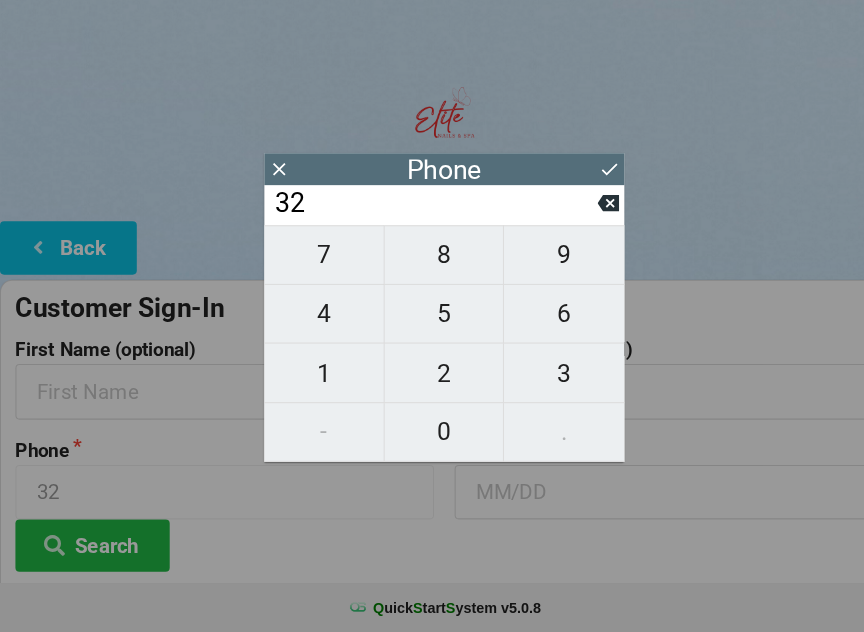 click on "1" at bounding box center [315, 380] 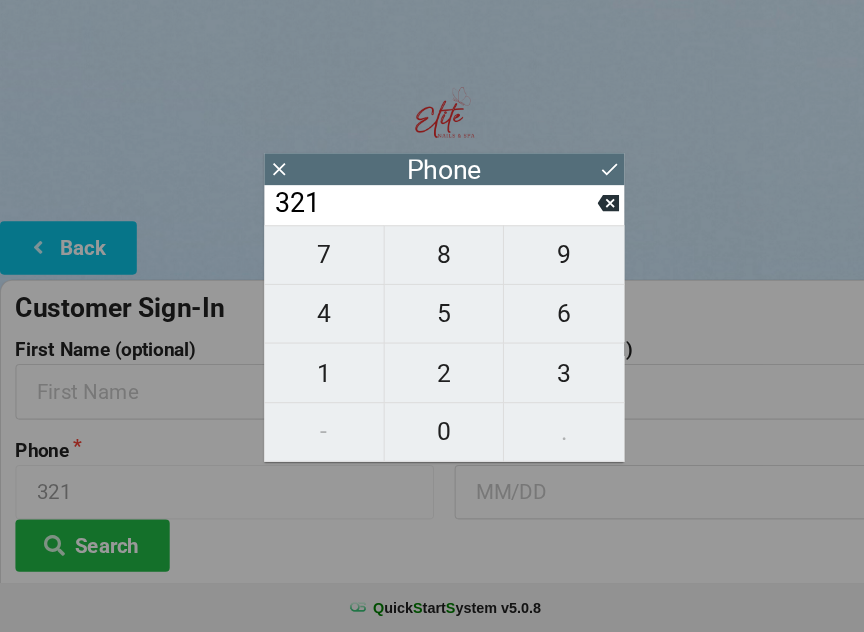 click on "2" at bounding box center (432, 380) 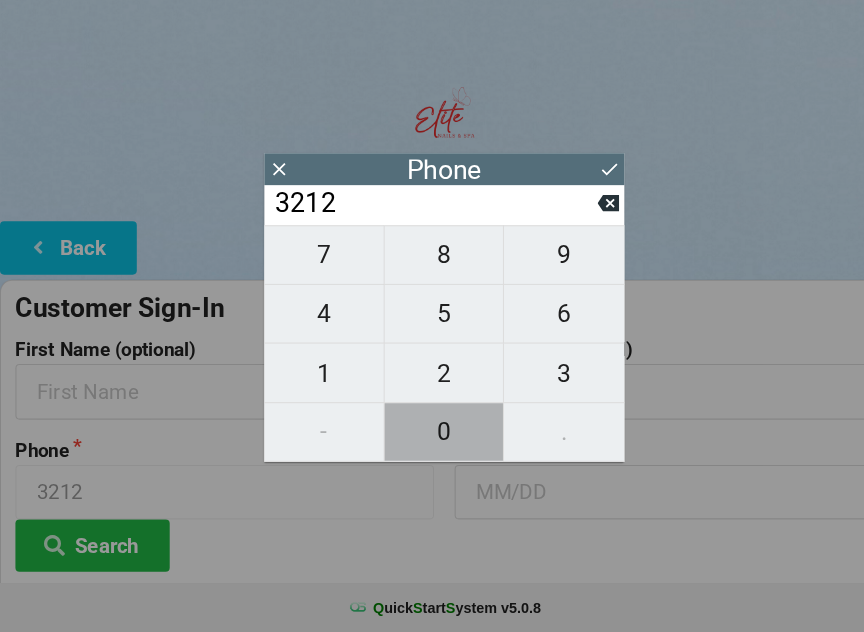 click on "0" at bounding box center (432, 437) 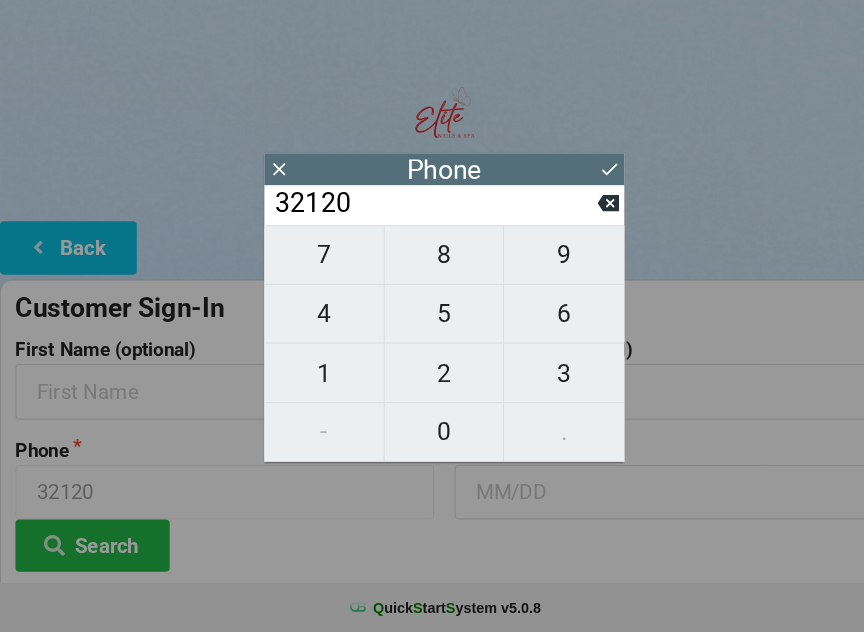 click on "1" at bounding box center [315, 380] 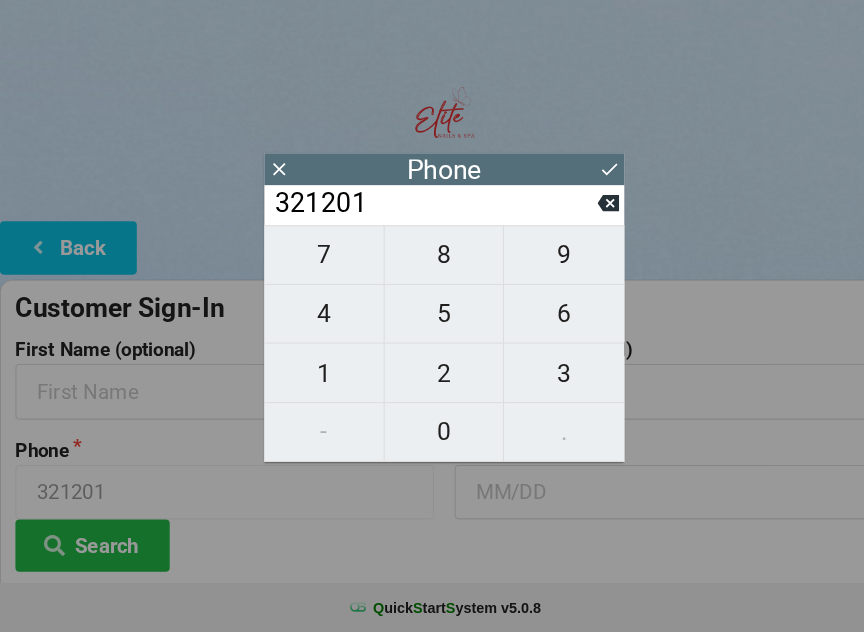 click on "7" at bounding box center [315, 265] 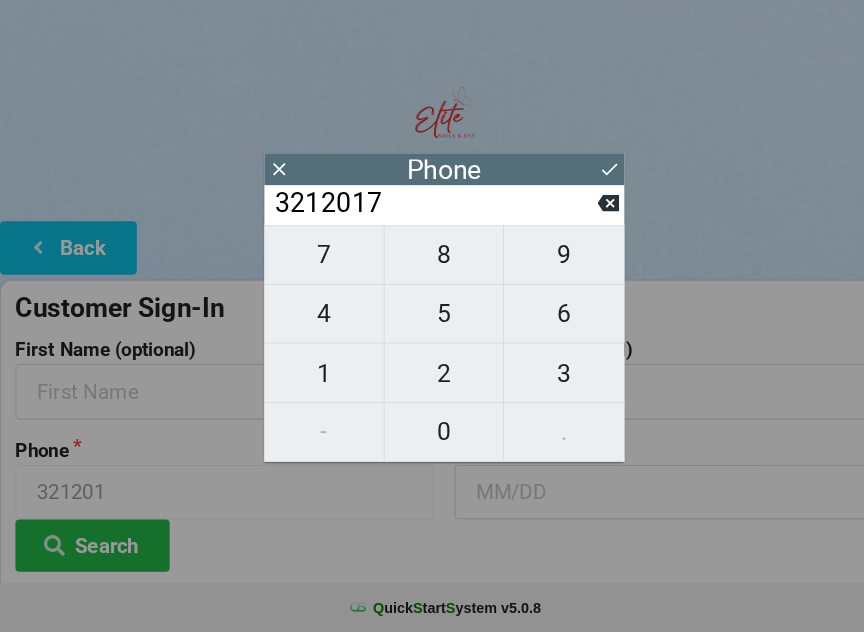 type on "3212017" 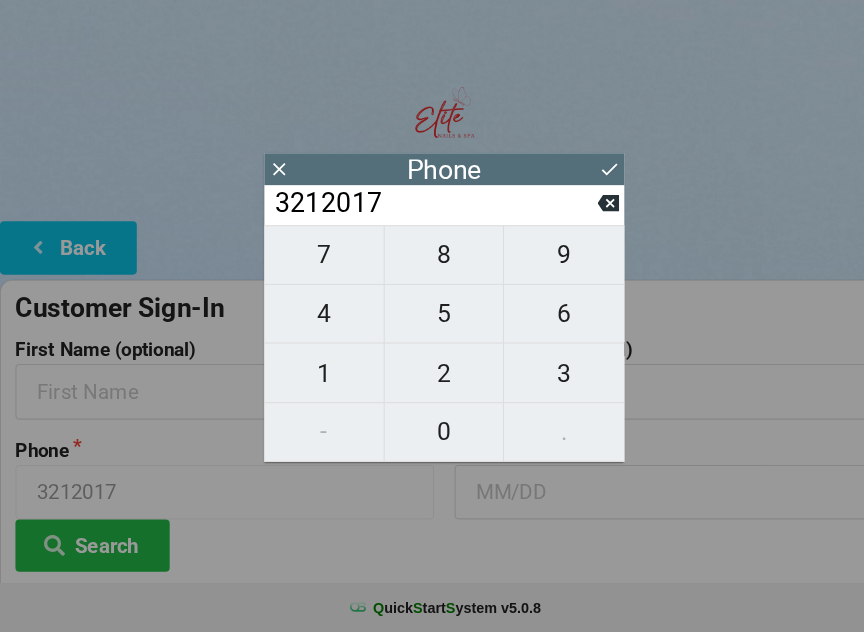 click on "3" at bounding box center [548, 380] 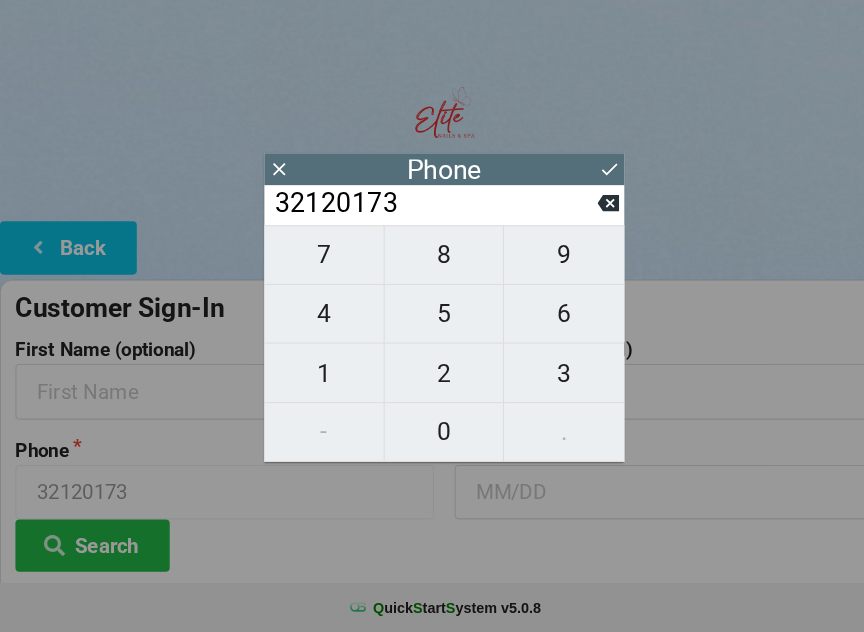 click on "0" at bounding box center [432, 437] 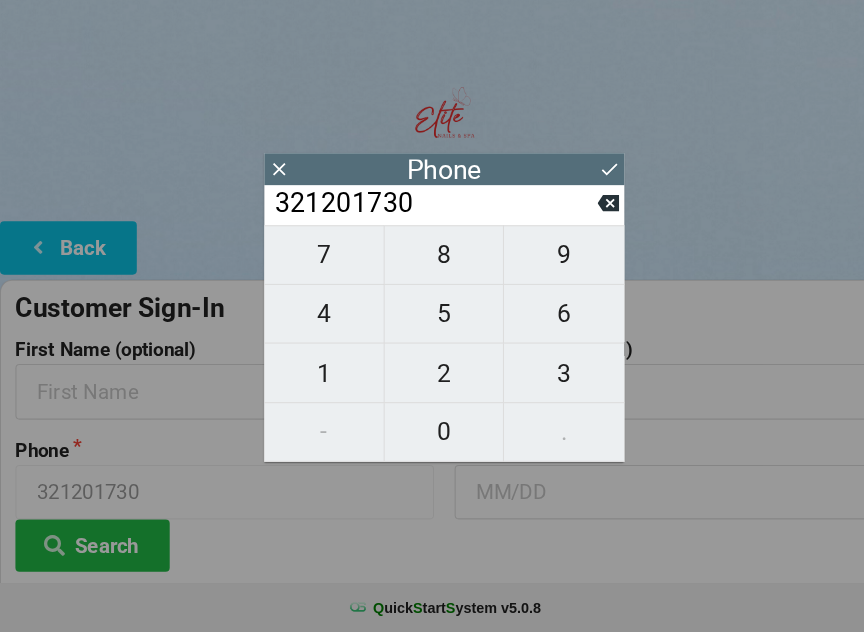 click on "9" at bounding box center [548, 265] 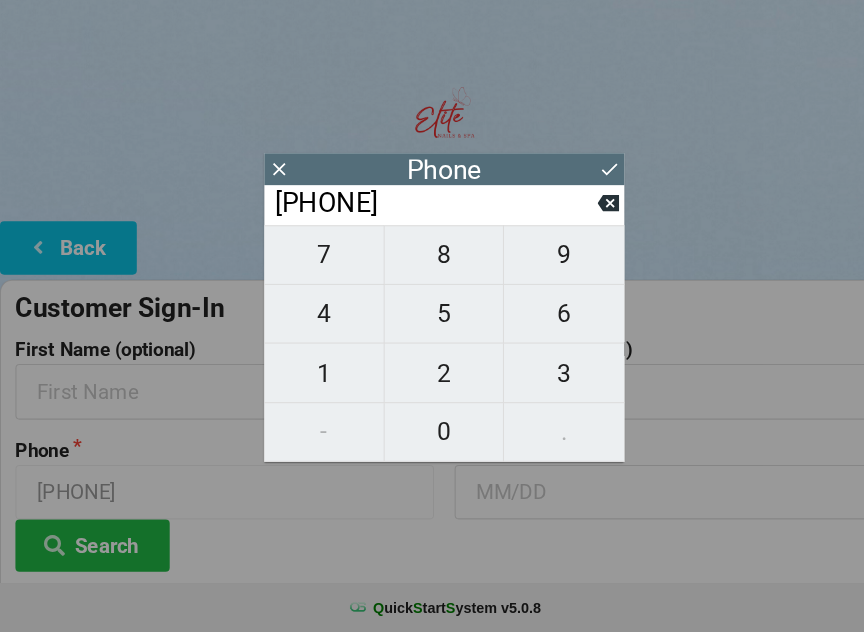 click on "[PHONE]" at bounding box center [423, 215] 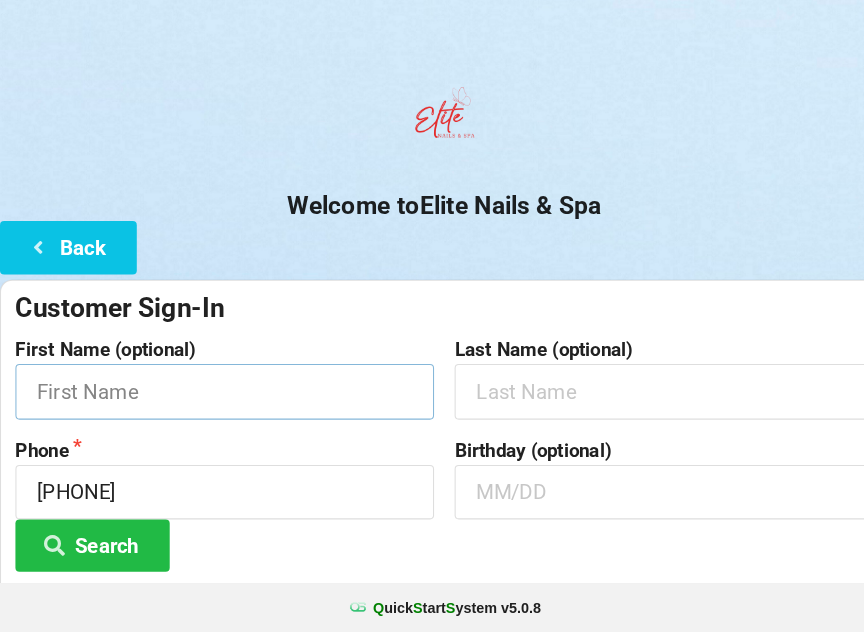 click at bounding box center (218, 397) 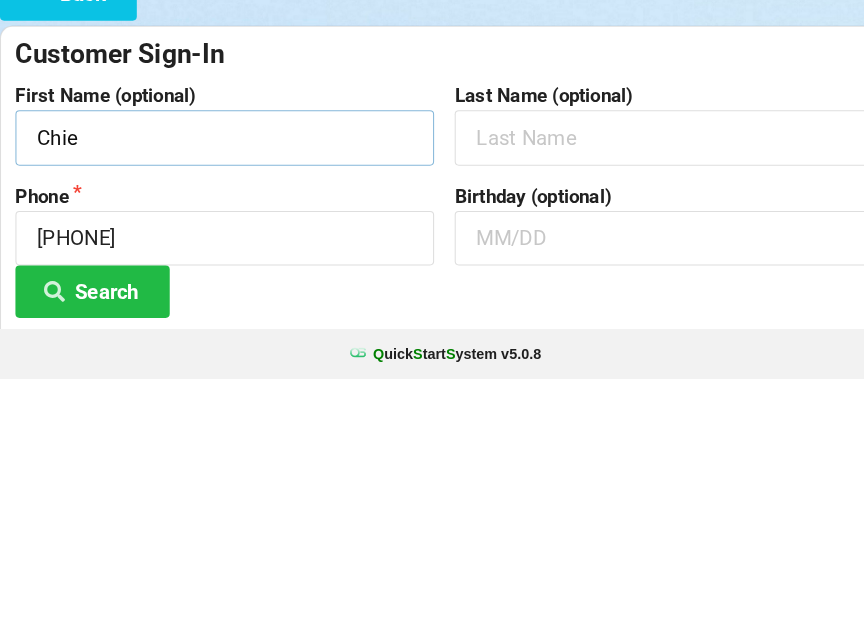 type on "Chie" 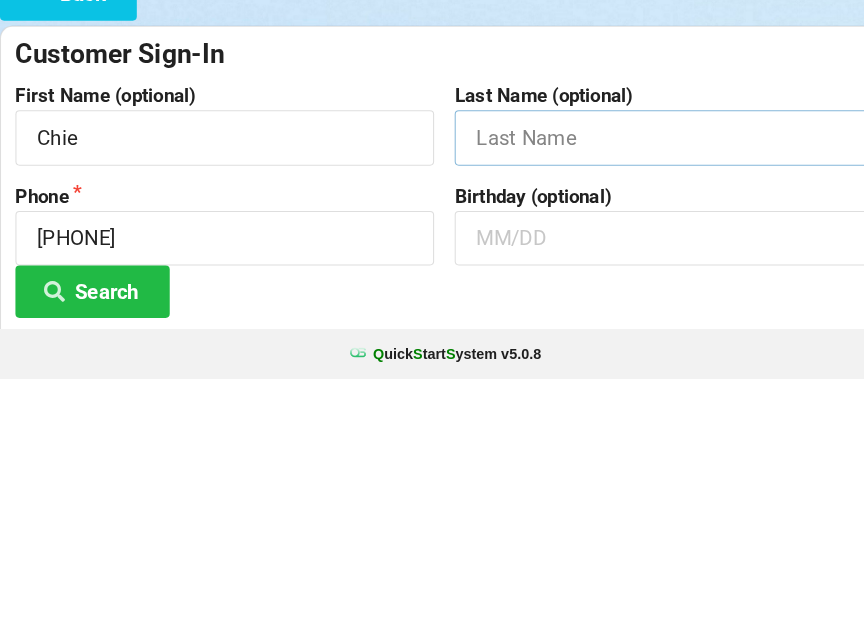 click at bounding box center [645, 397] 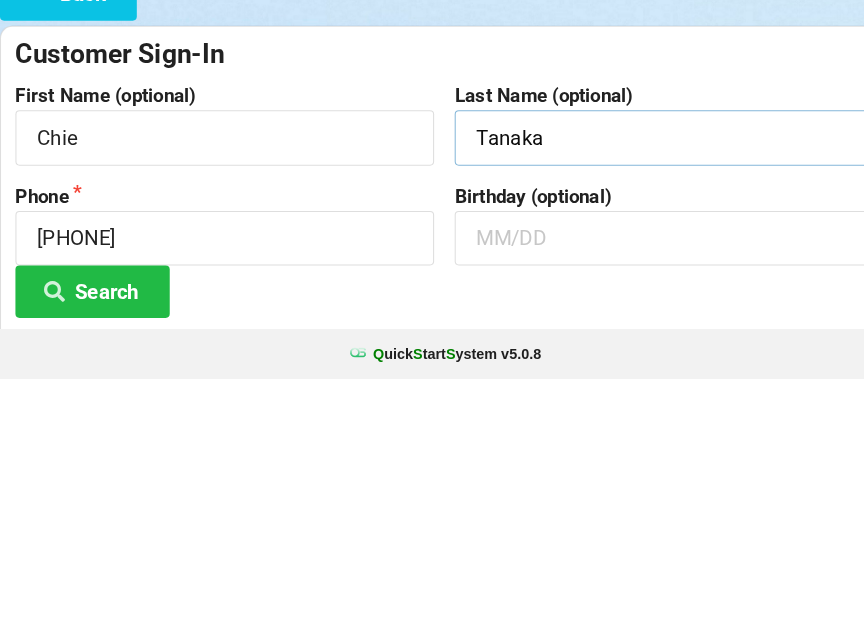 type on "Tanaka" 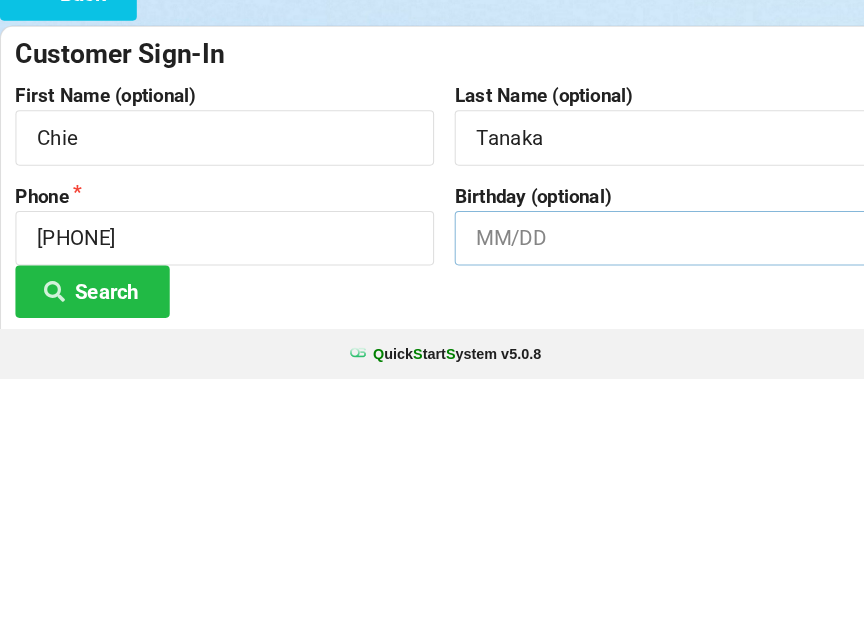 click at bounding box center (645, 495) 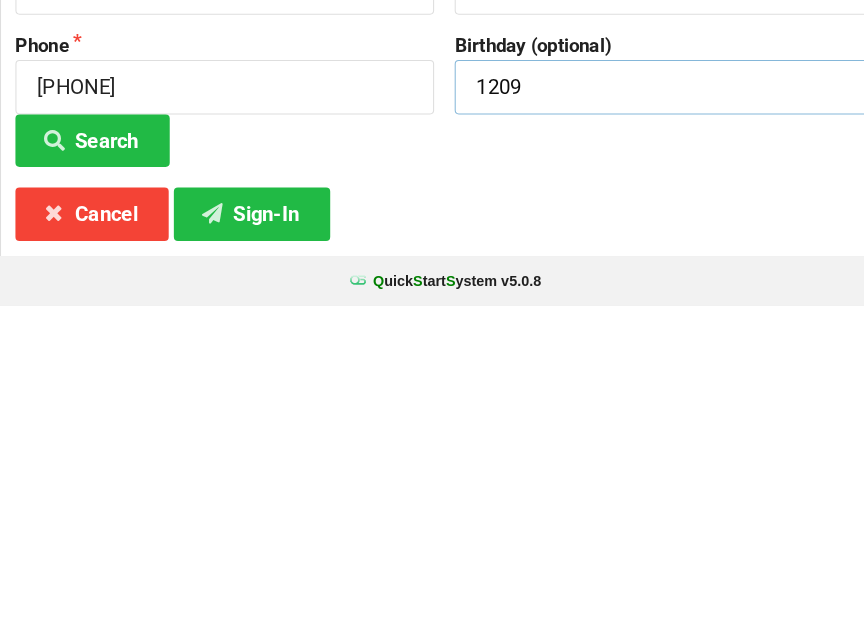 scroll, scrollTop: 97, scrollLeft: 0, axis: vertical 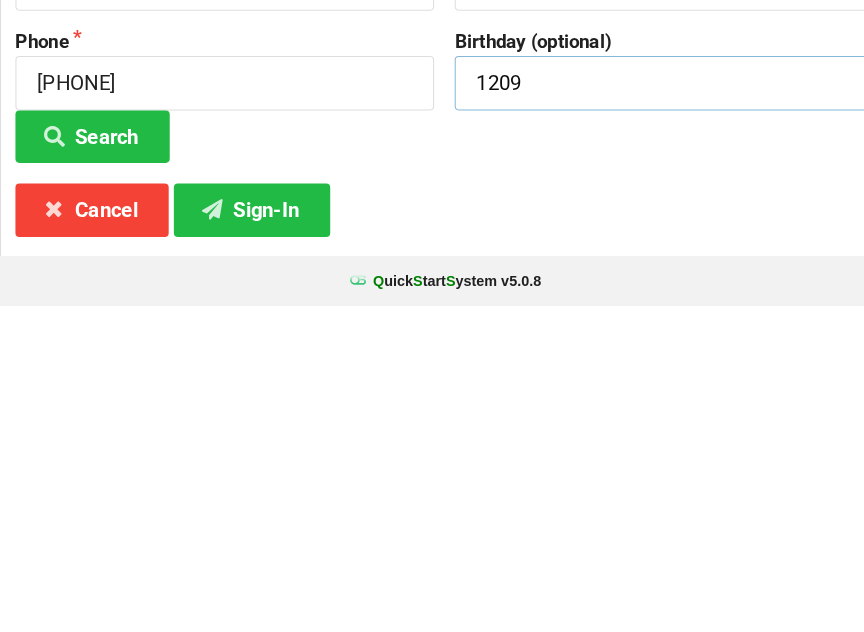 type on "1209" 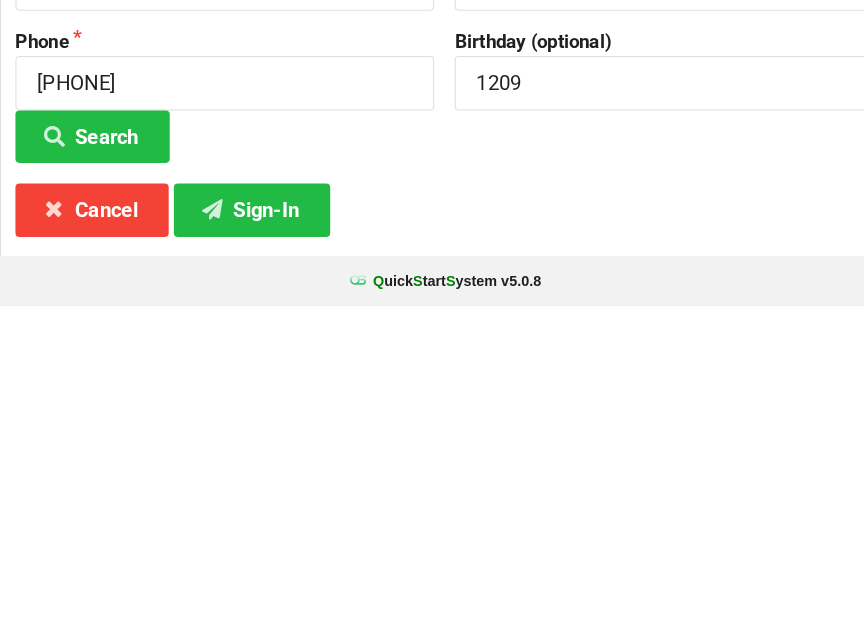 click on "Sign-In" at bounding box center (245, 538) 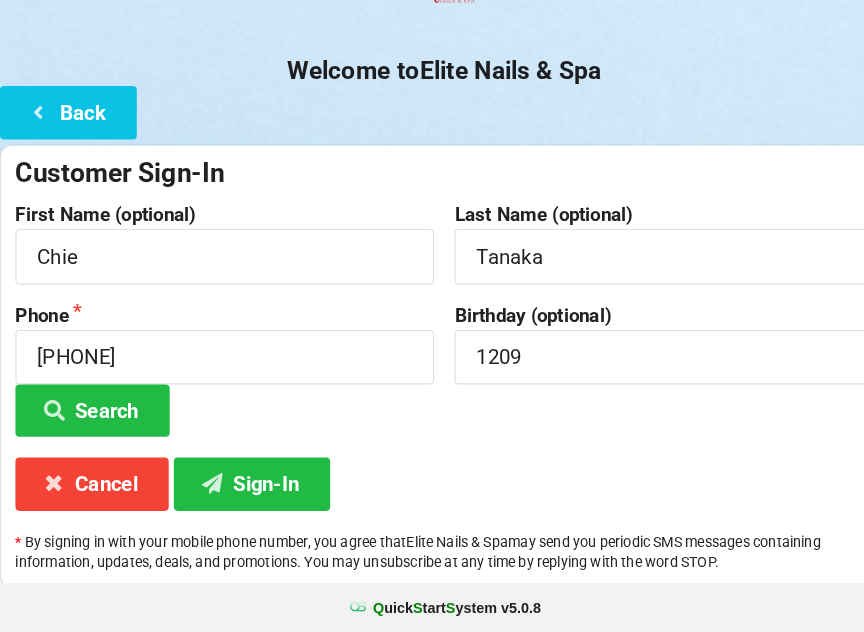 click on "Search" at bounding box center [90, 416] 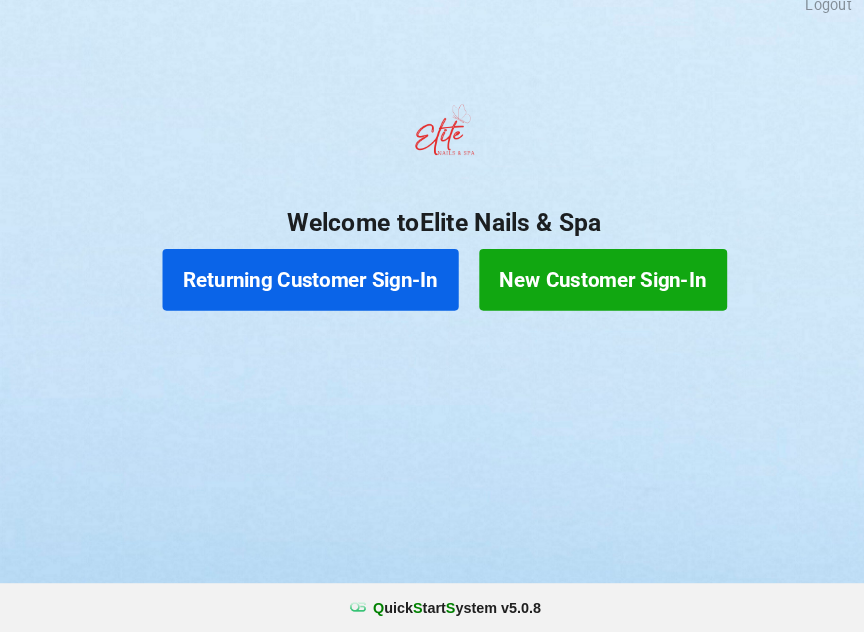 click on "New Customer Sign-In" at bounding box center [586, 289] 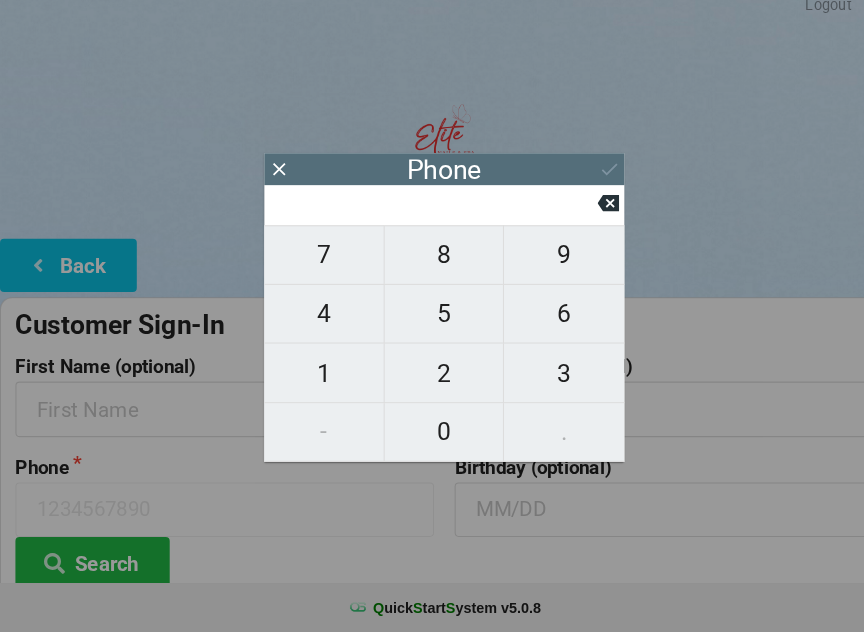 click on "3" at bounding box center [548, 380] 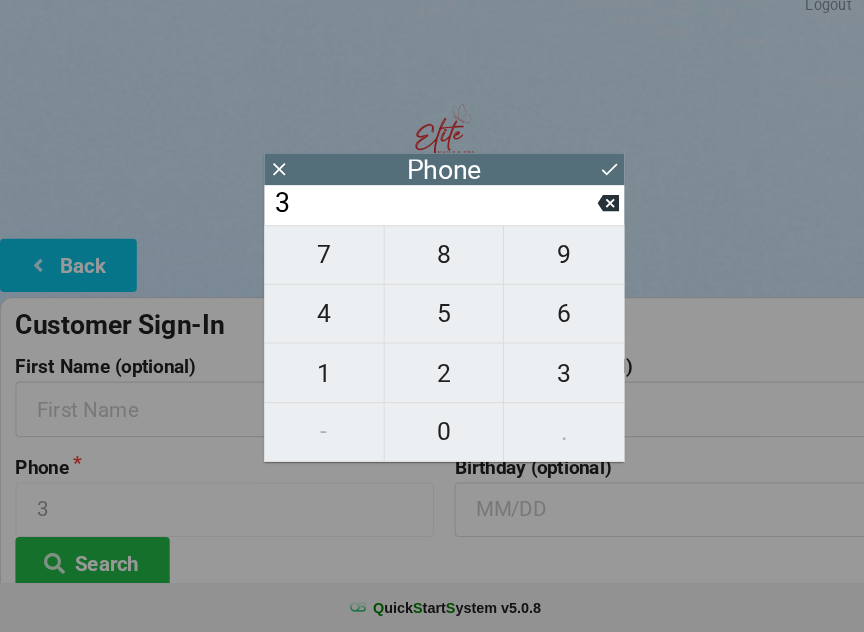 click on "2" at bounding box center [432, 380] 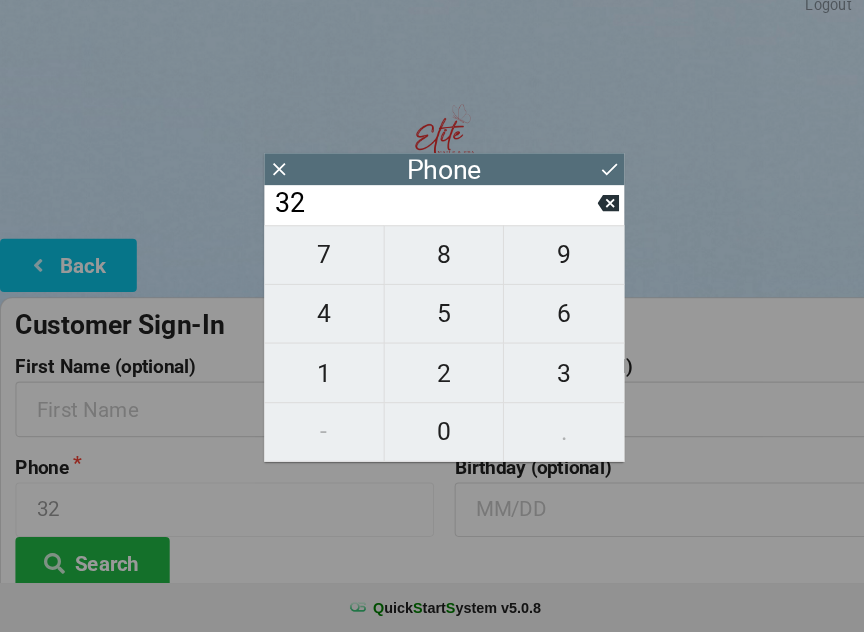 click on "1" at bounding box center (315, 380) 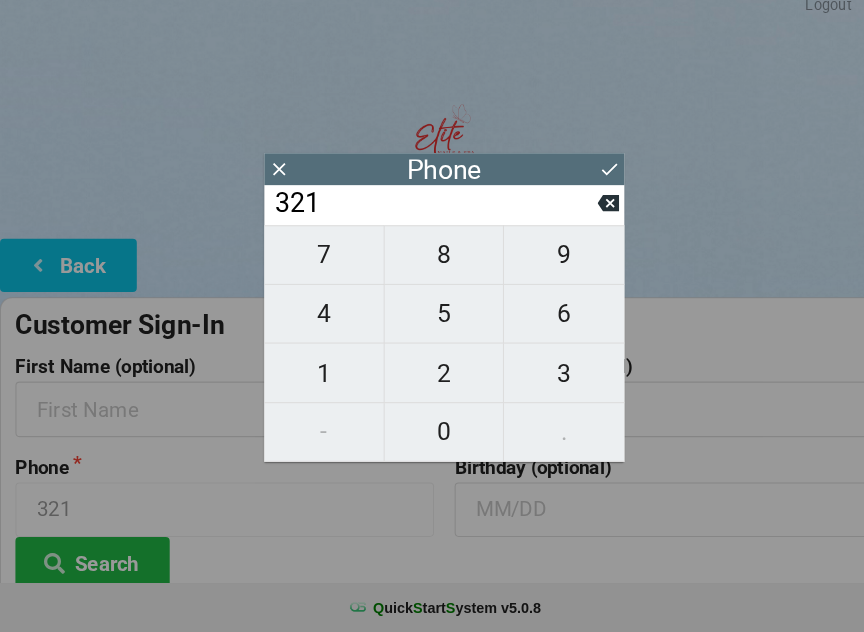 click on "2" at bounding box center (432, 380) 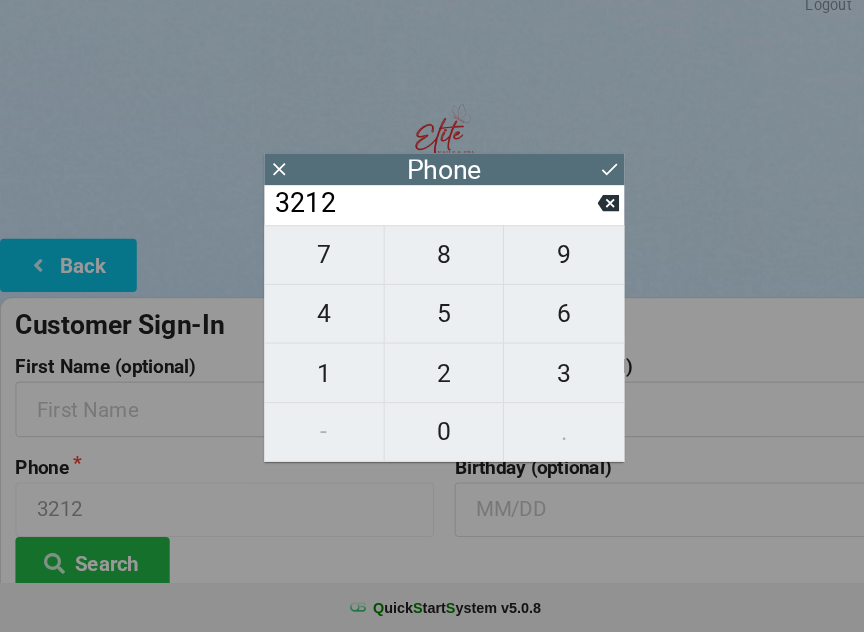 click on "0" at bounding box center (432, 437) 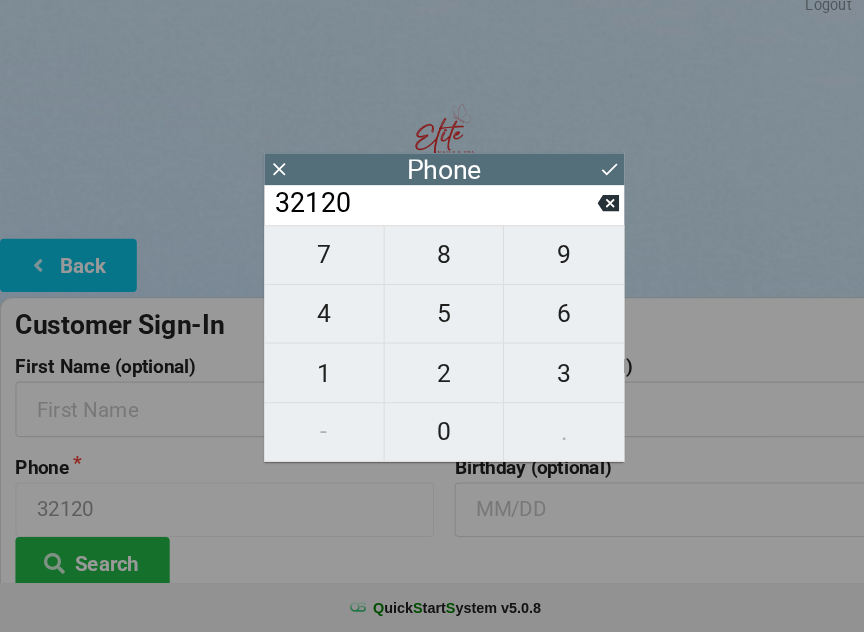 click on "1" at bounding box center [315, 380] 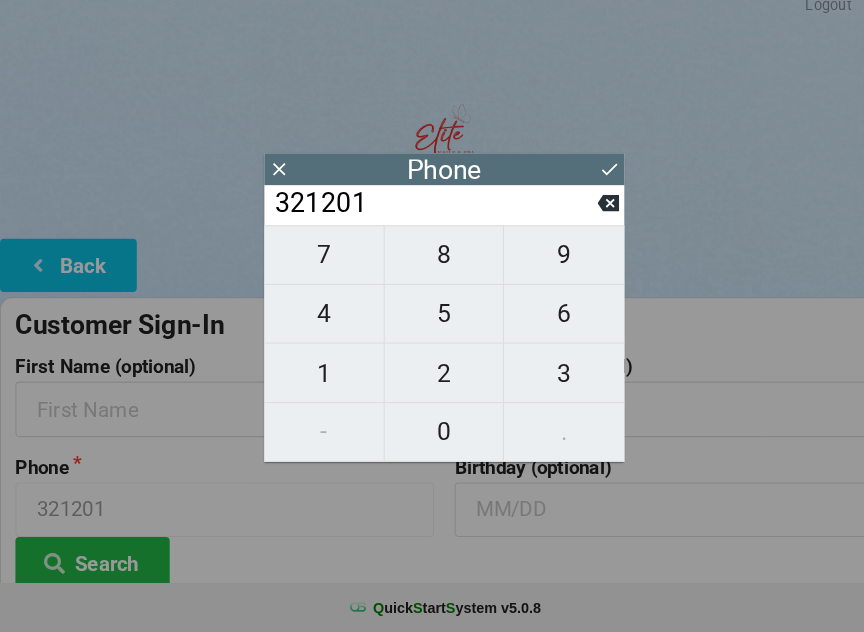 click on "7" at bounding box center [315, 265] 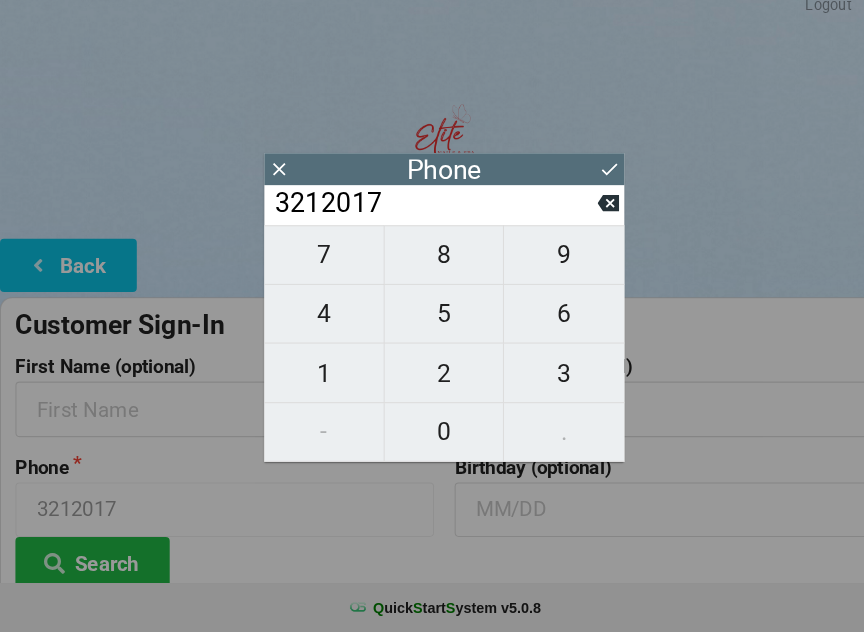 click on "3" at bounding box center [548, 380] 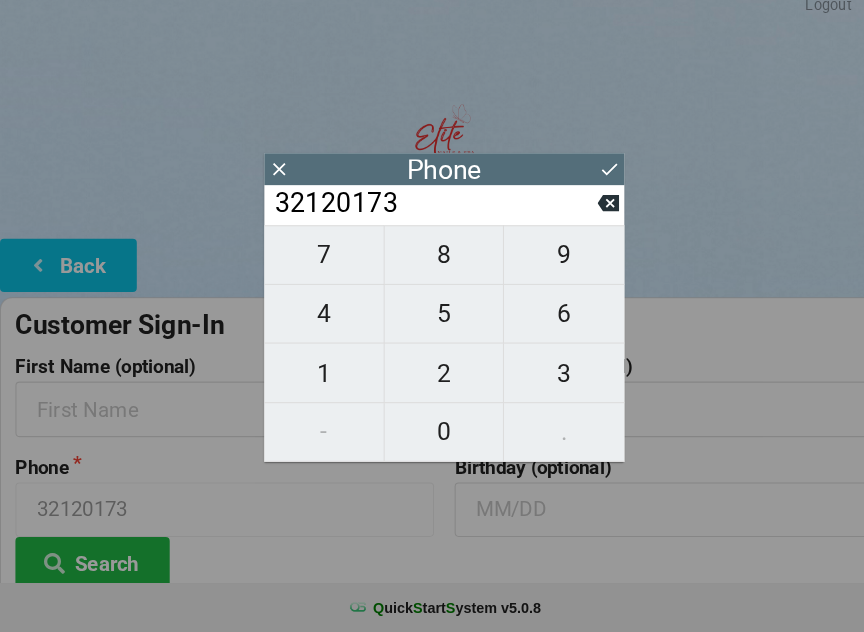 click on "0" at bounding box center (432, 437) 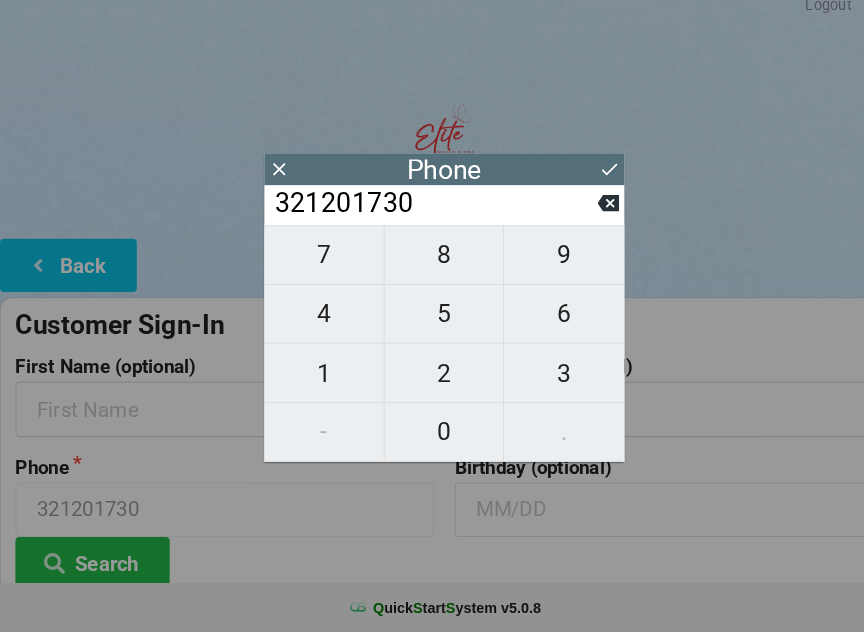 click on "9" at bounding box center [548, 265] 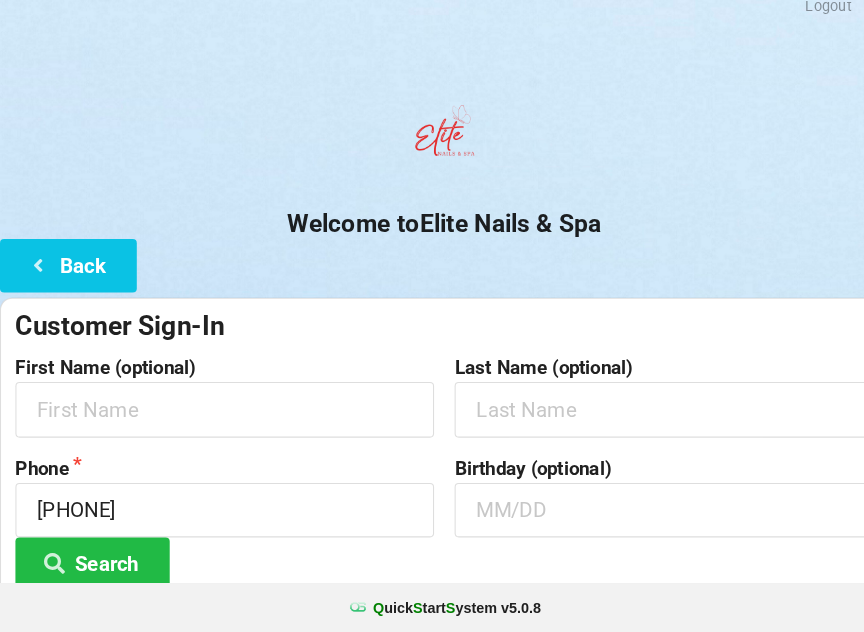 click on "Q uick  S tart  S ystem v 5.0.8" at bounding box center [432, 608] 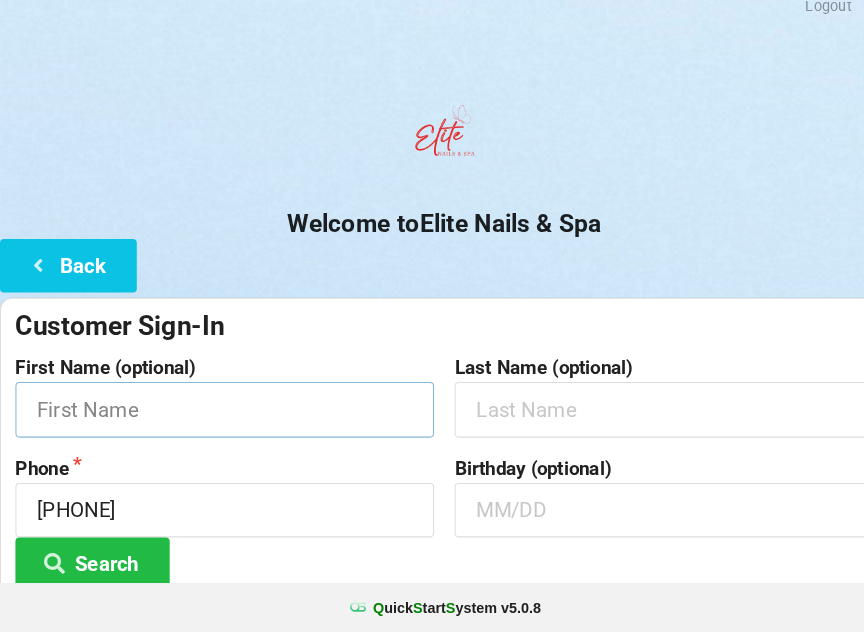 click at bounding box center (218, 414) 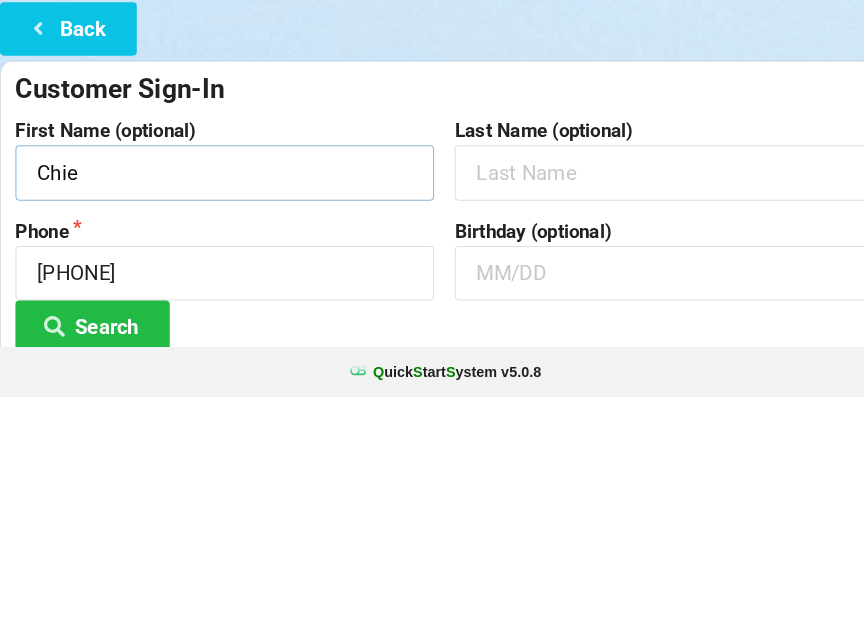 type on "Chie" 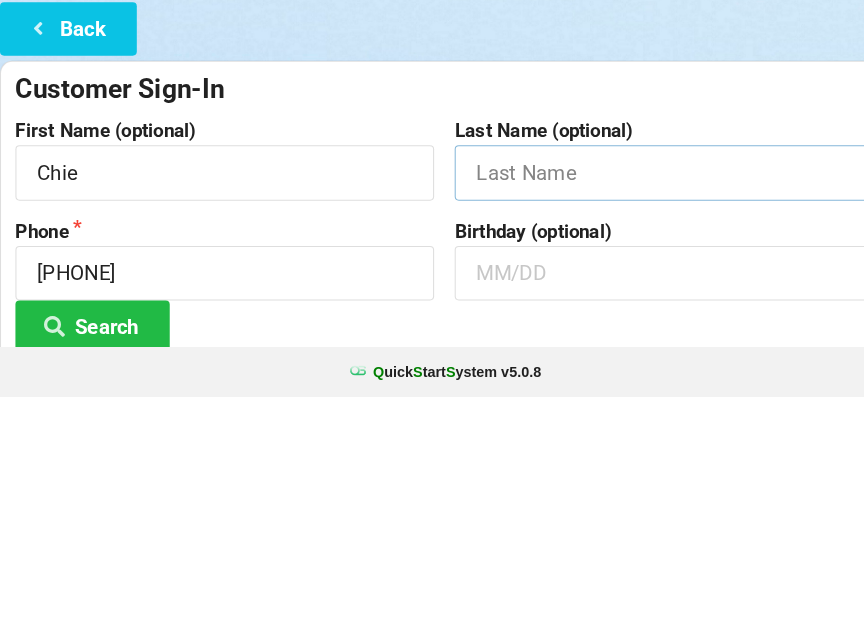 click at bounding box center (645, 414) 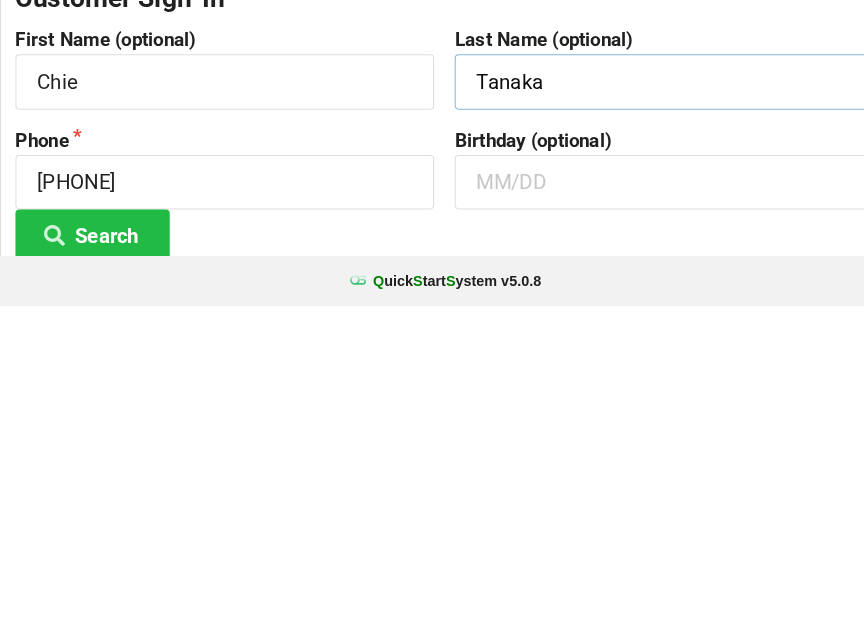 scroll, scrollTop: 40, scrollLeft: 0, axis: vertical 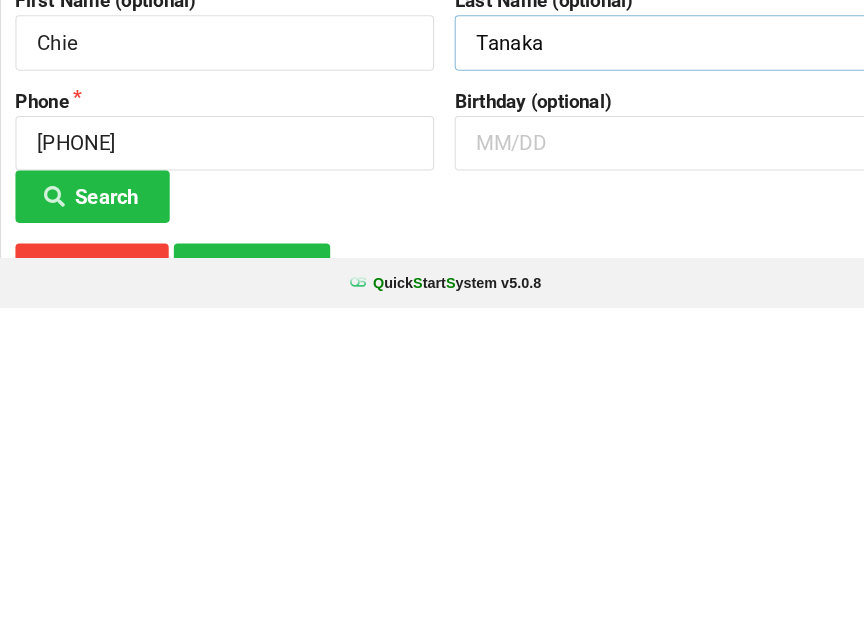type on "Tanaka" 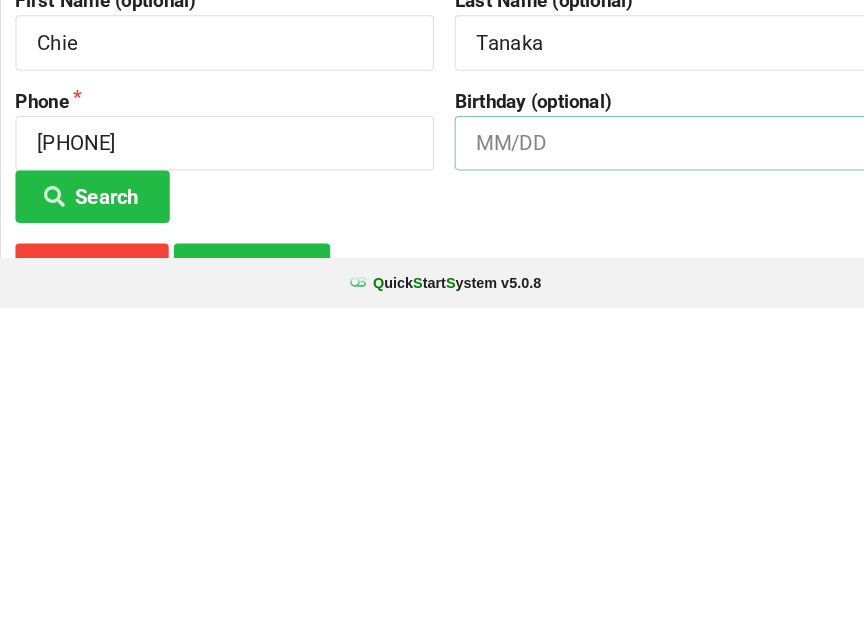 click at bounding box center [645, 472] 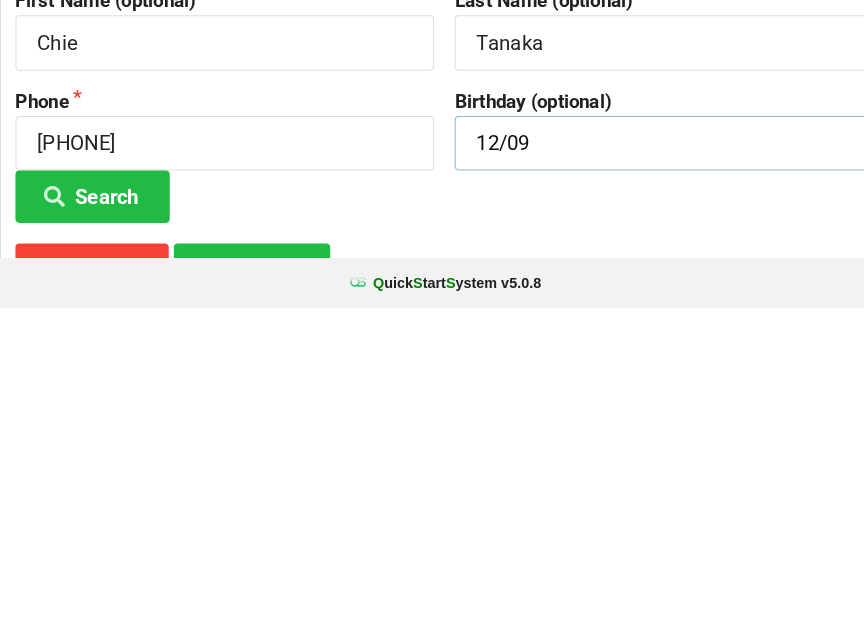 type on "12/09" 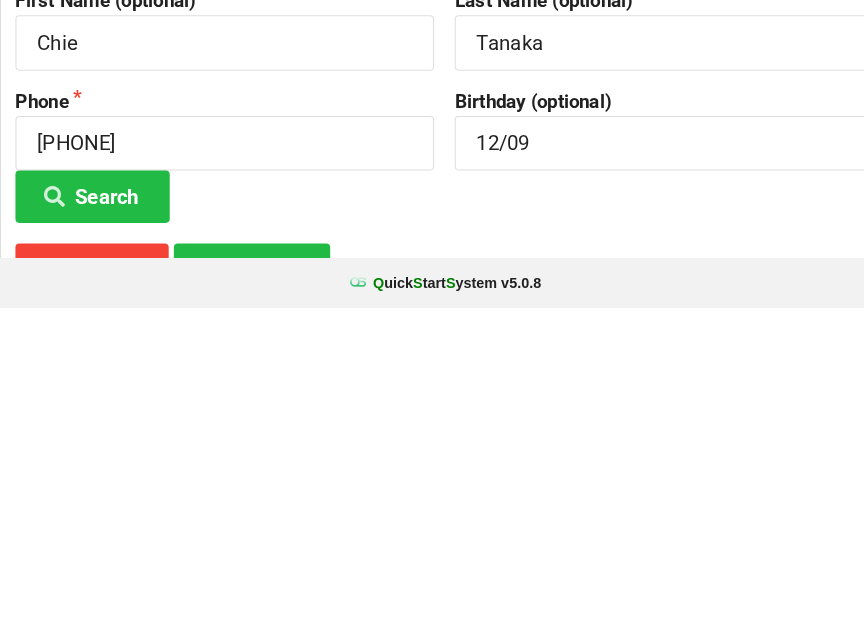 click on "Customer Sign-In First Name (optional) [FIRST] Last Name (optional) [LAST] Phone [PHONE] Search Birthday (optional) [DATE] Cancel Sign-In *   By signing in with your mobile phone number, you agree that  Elite Nails & Spa  may send you periodic SMS messages containing information, updates, deals, and promotions. You may unsubscribe at any time by replying with the word STOP." at bounding box center (432, 481) 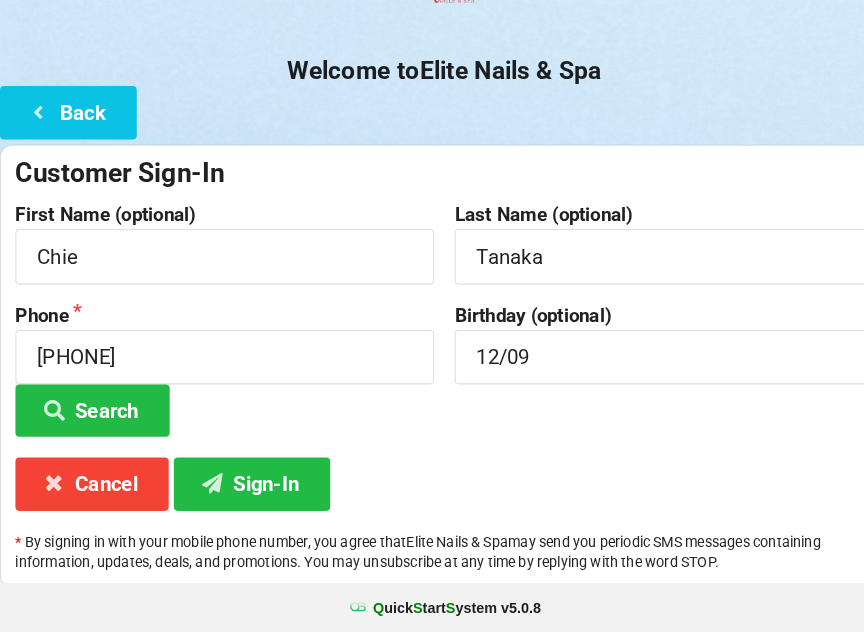 click on "Sign-In" at bounding box center [245, 487] 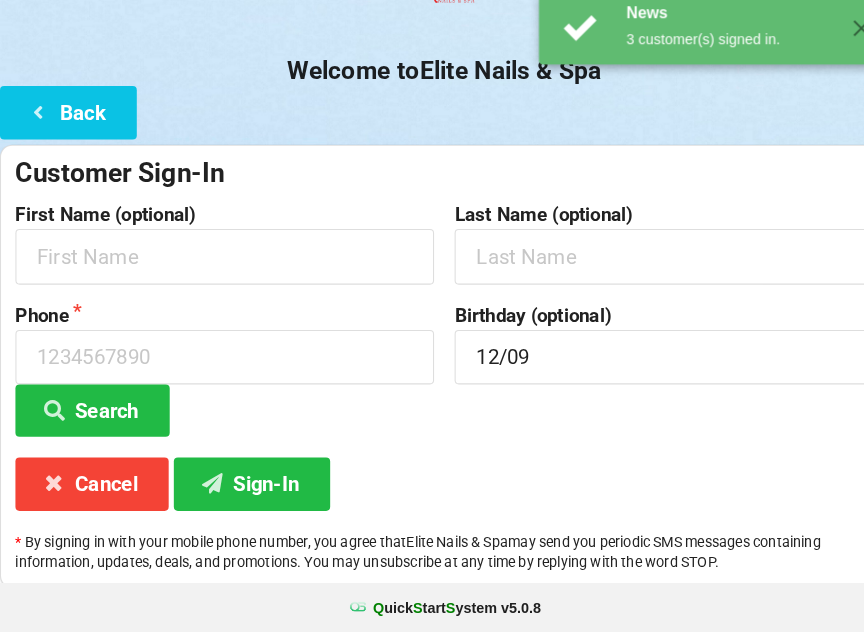 scroll, scrollTop: 0, scrollLeft: 0, axis: both 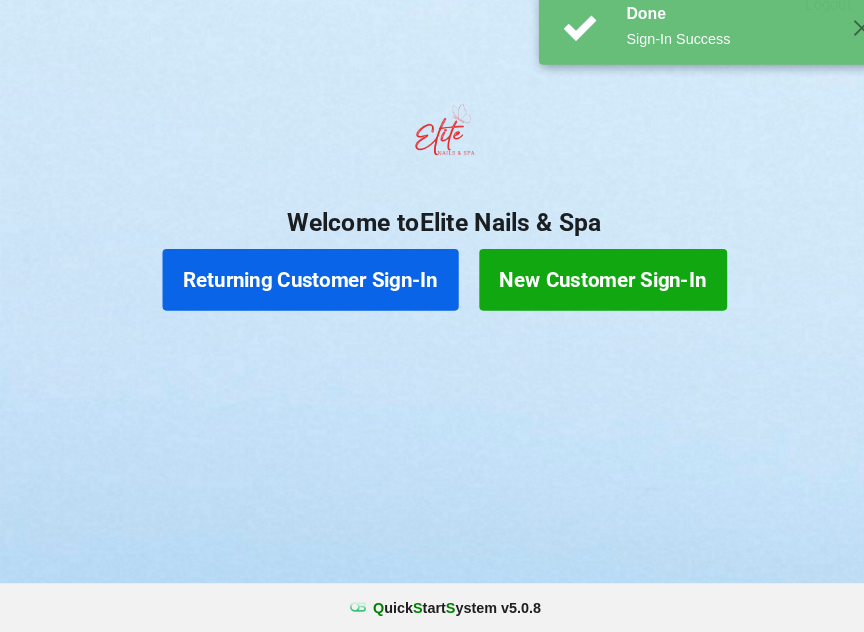 click on "Returning Customer Sign-In" at bounding box center (302, 289) 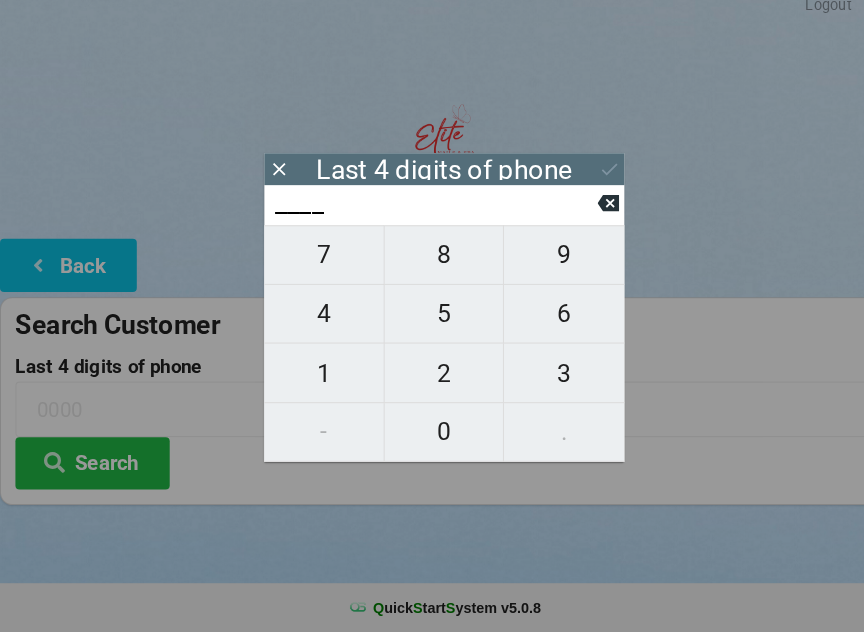 click 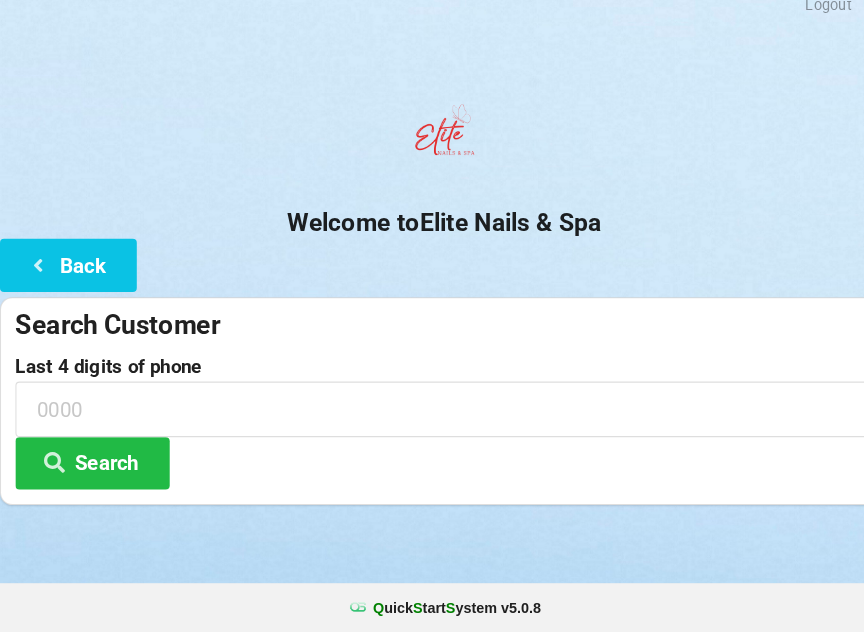 click on "Back" at bounding box center [66, 274] 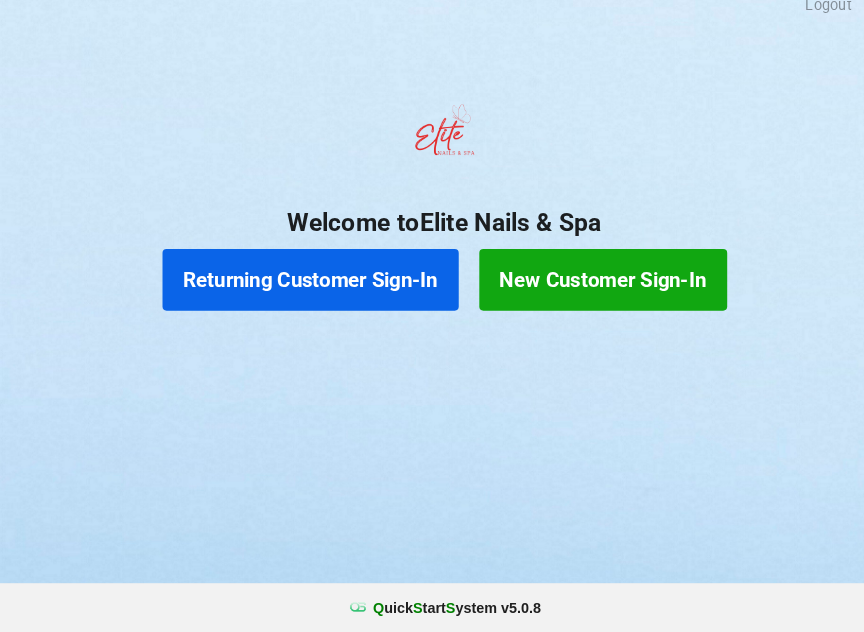 click on "New Customer Sign-In" at bounding box center (586, 289) 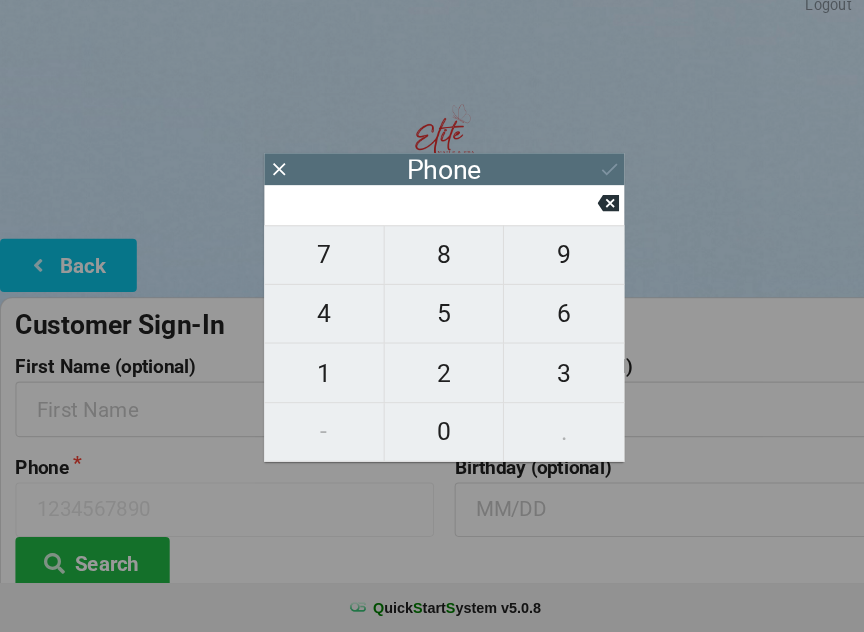 click on "4" at bounding box center [315, 322] 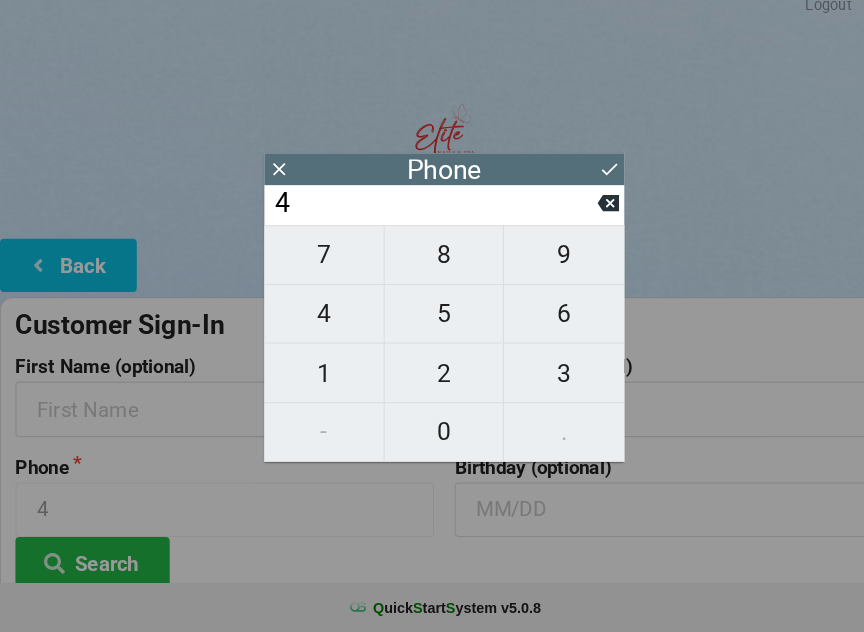 click on "0" at bounding box center [432, 437] 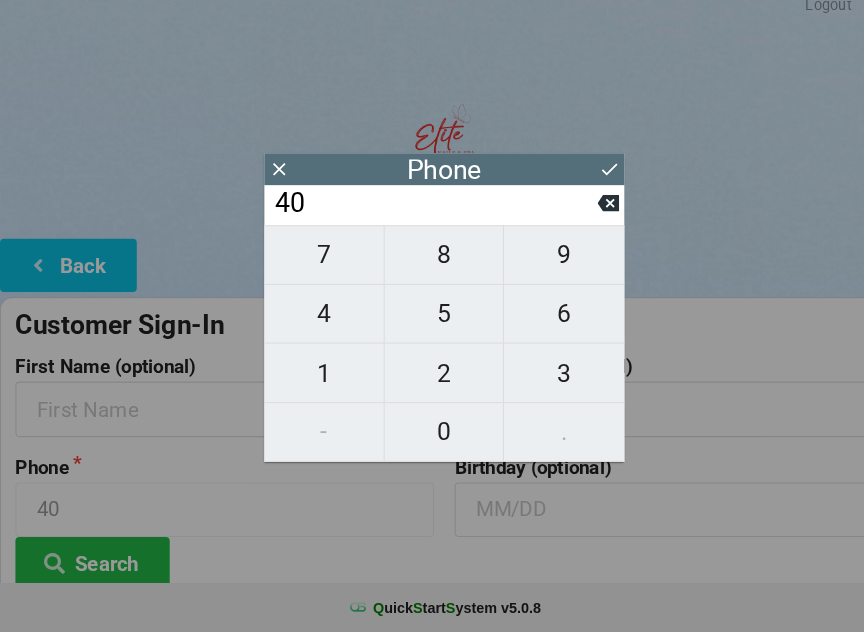 click on "7" at bounding box center [315, 265] 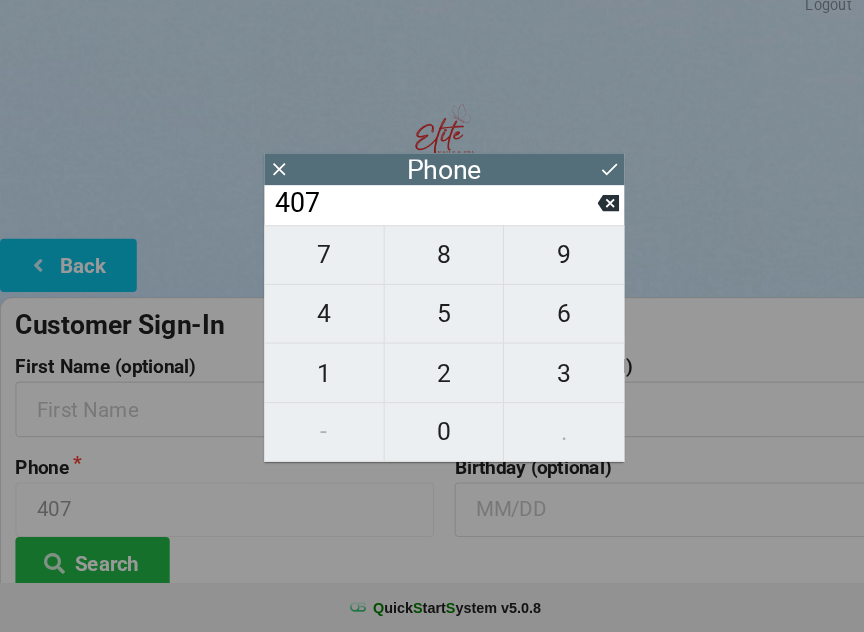 click on "6" at bounding box center (548, 322) 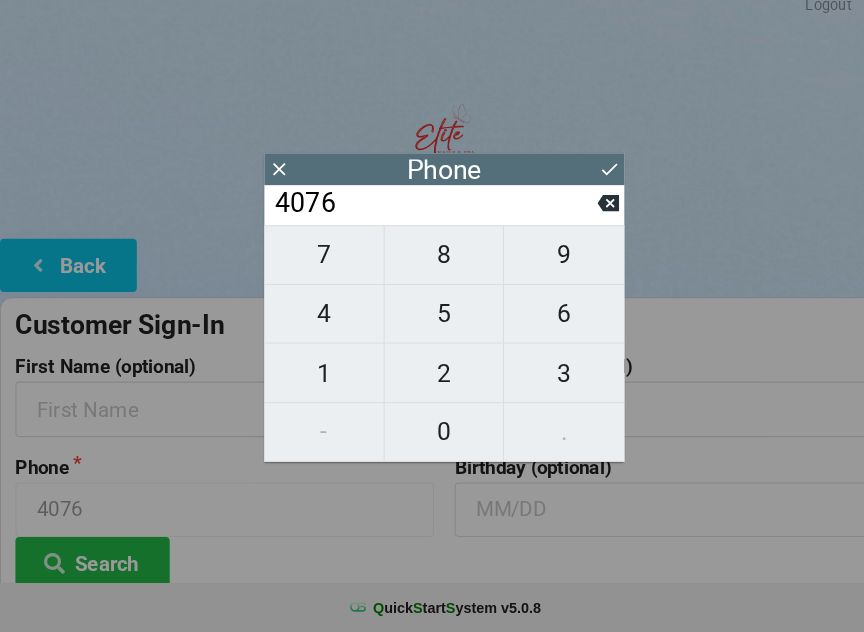 click on "0" at bounding box center [432, 437] 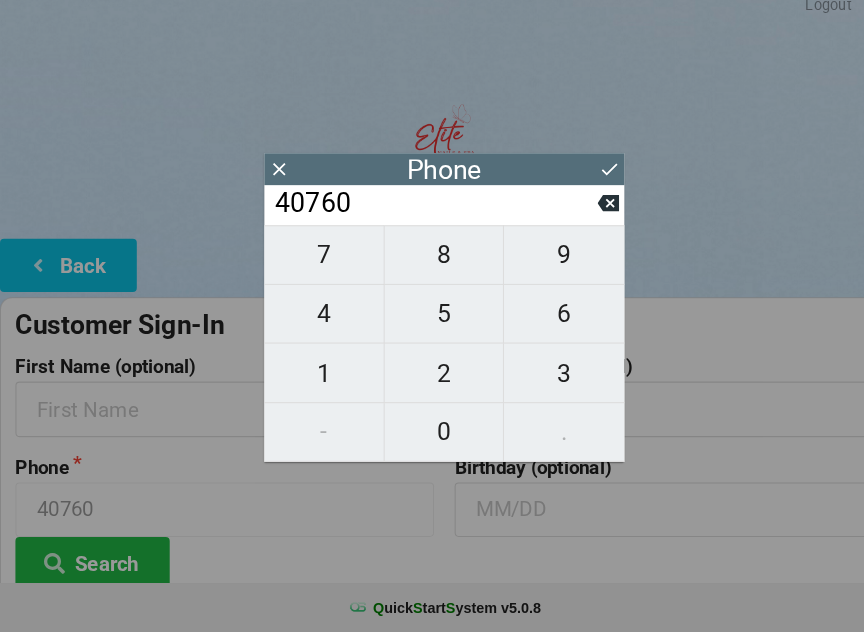 click on "8" at bounding box center (432, 265) 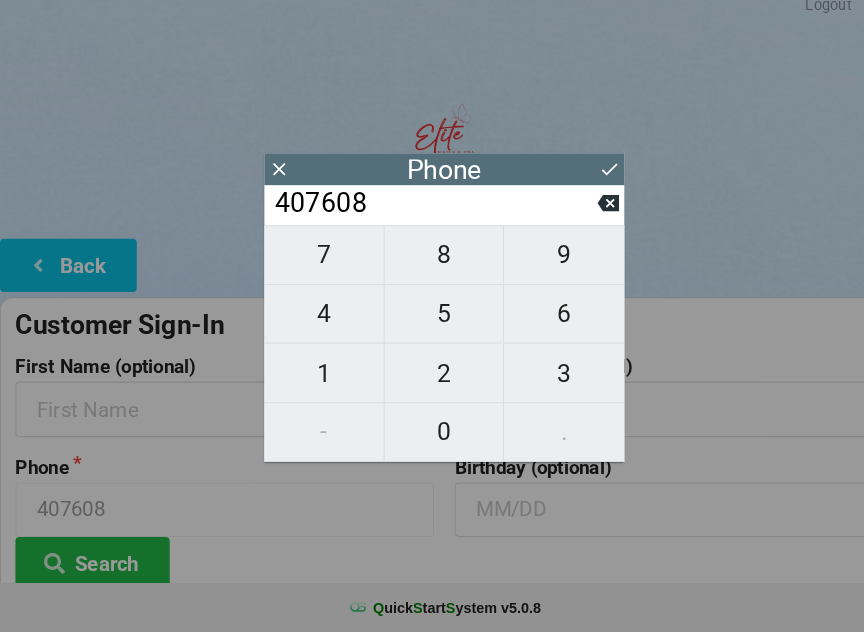 click on "8" at bounding box center [432, 265] 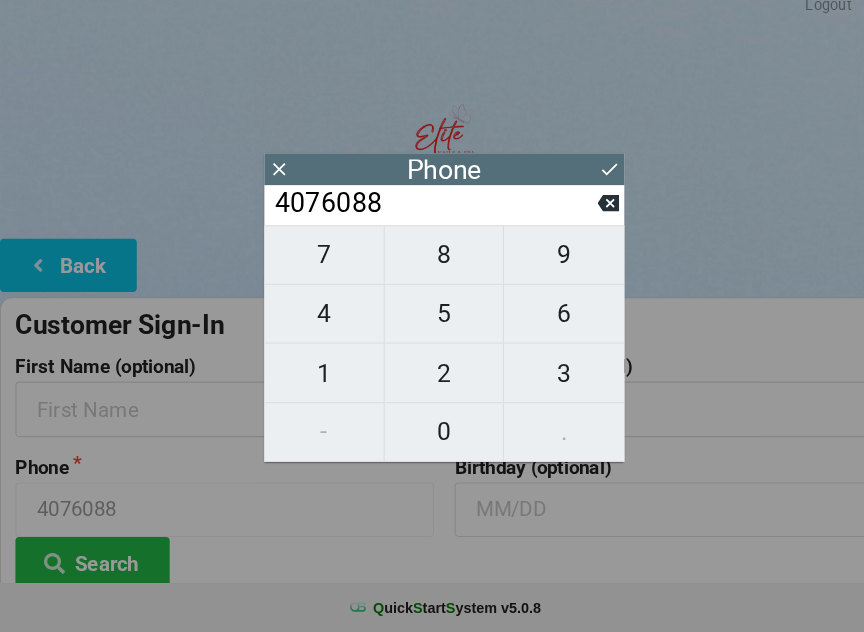 click on "1" at bounding box center [315, 380] 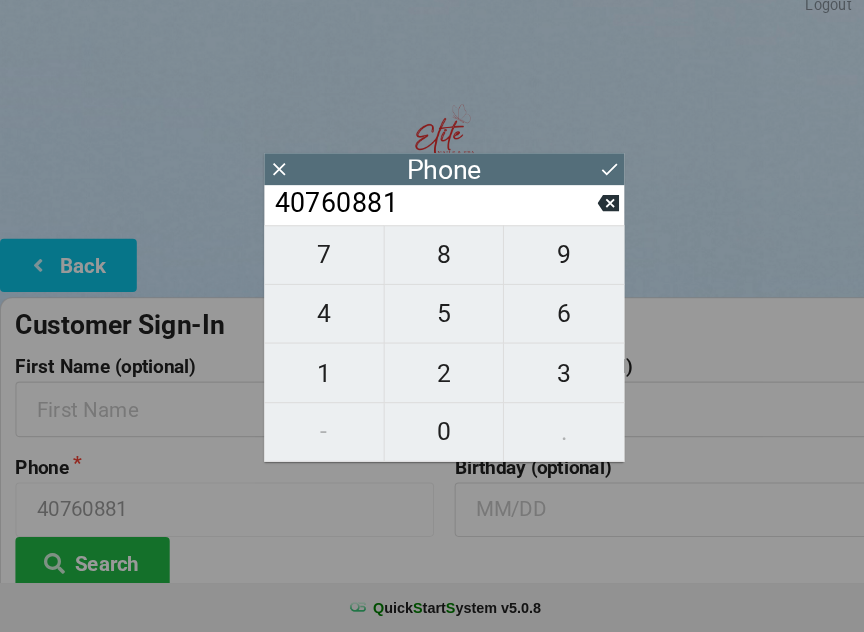 click on "9" at bounding box center [548, 265] 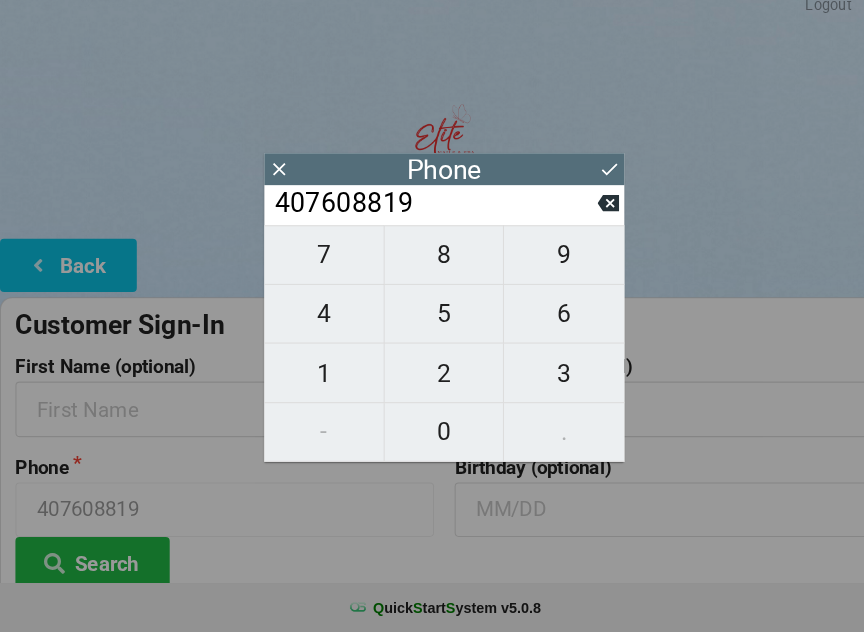 click on "5" at bounding box center (432, 322) 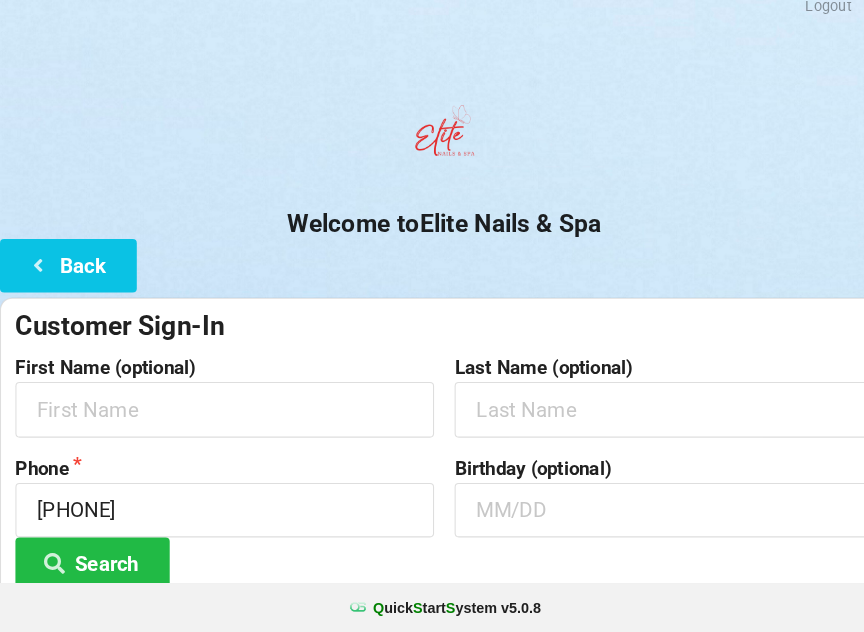 click on "Phone [PHONE] Search" at bounding box center (218, 526) 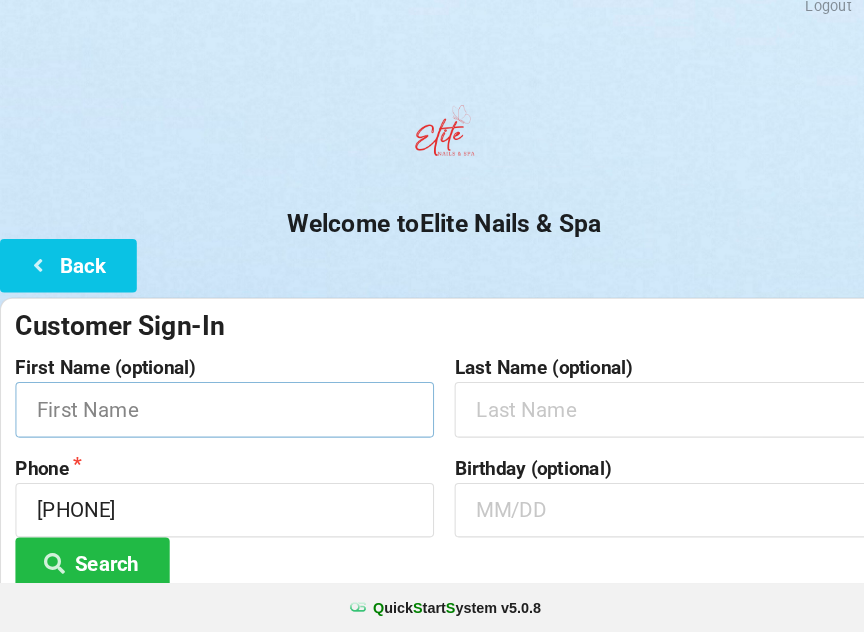 click at bounding box center [218, 414] 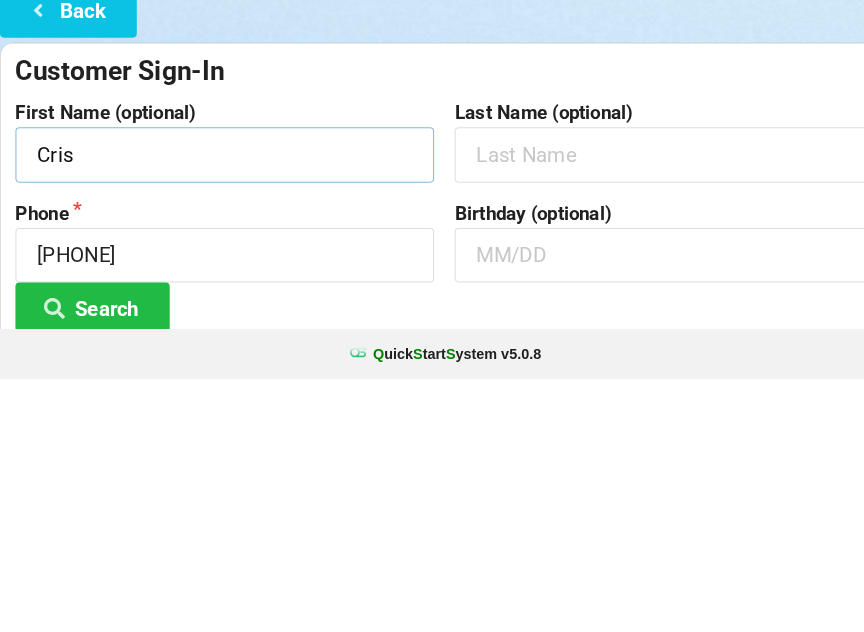 type on "Cris" 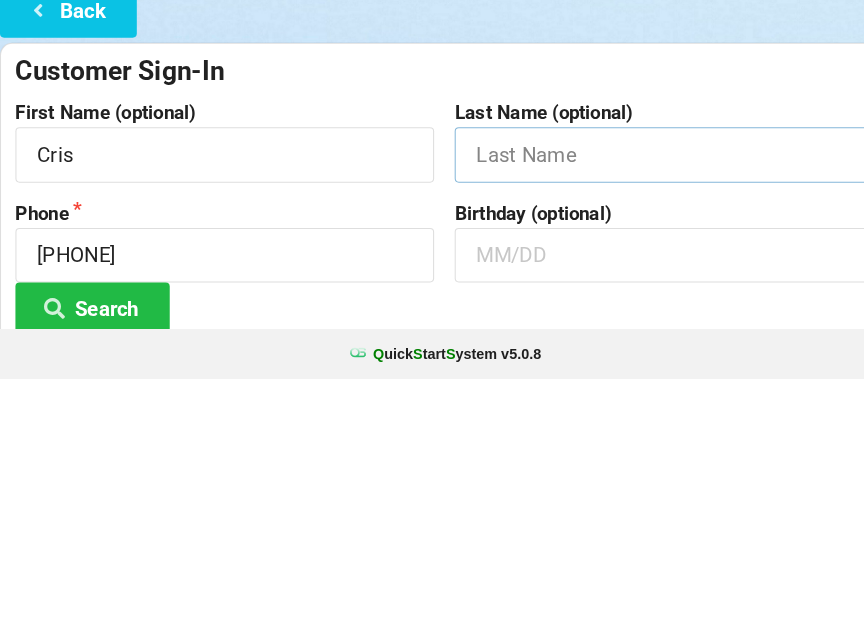 click at bounding box center (645, 414) 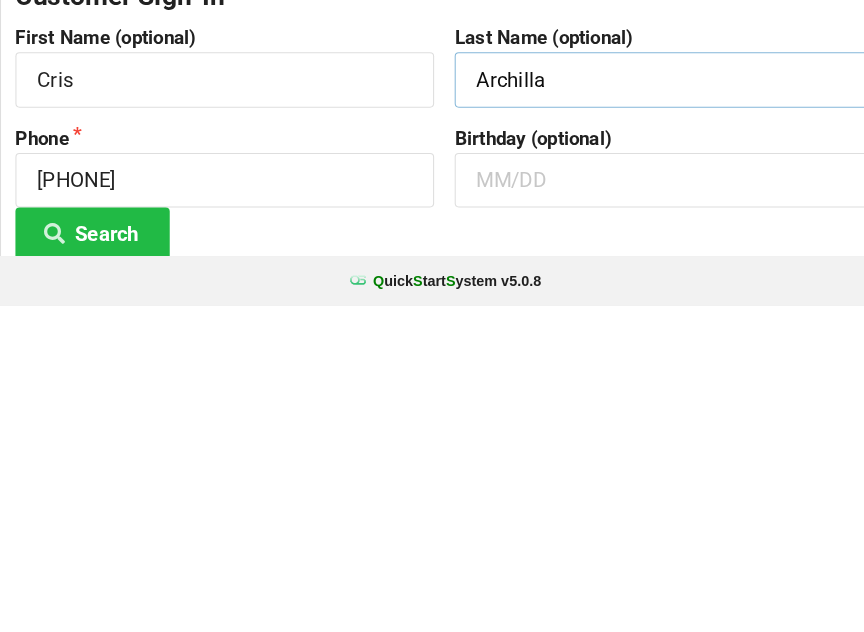 scroll, scrollTop: 2, scrollLeft: 0, axis: vertical 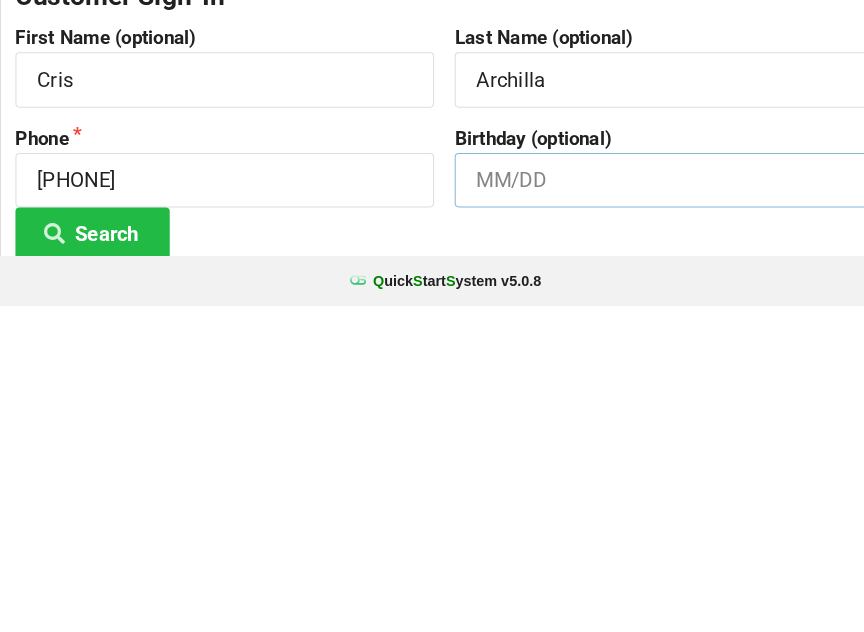 click at bounding box center (645, 510) 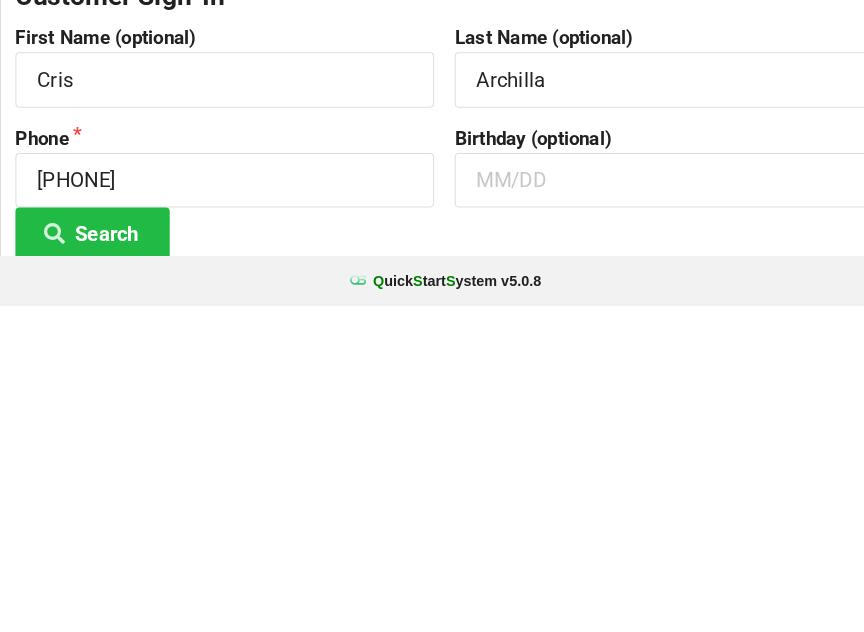 click on "Search" at bounding box center (90, 562) 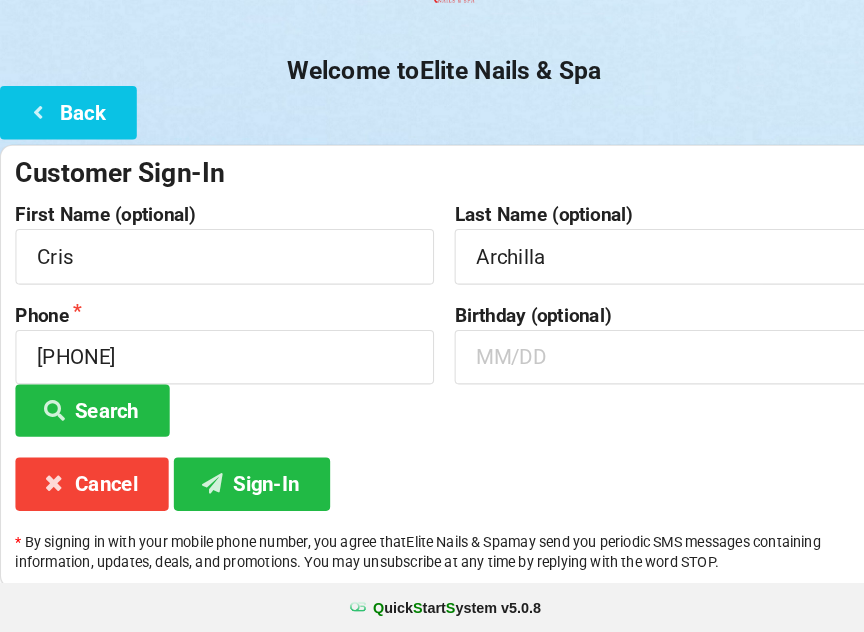 click on "Sign-In" at bounding box center [245, 487] 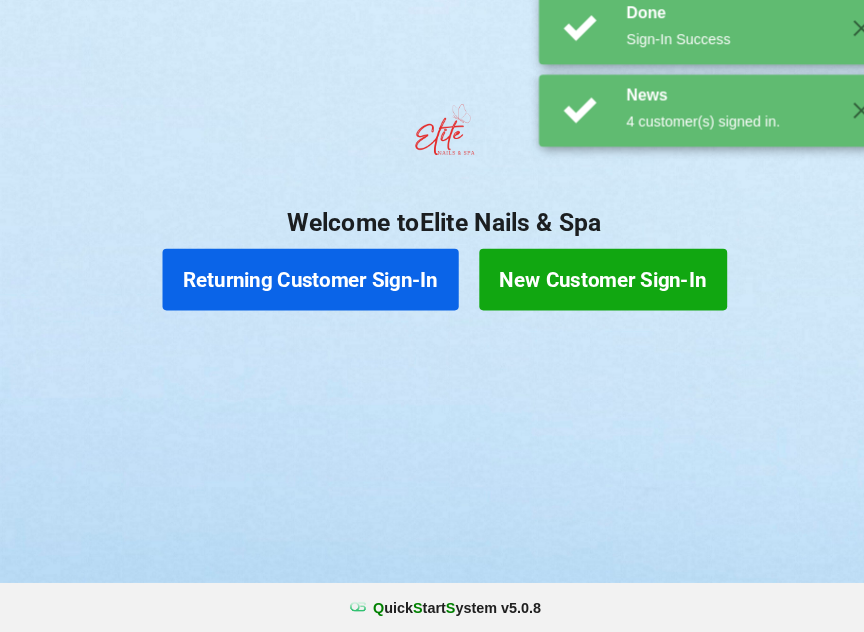 scroll, scrollTop: 0, scrollLeft: 0, axis: both 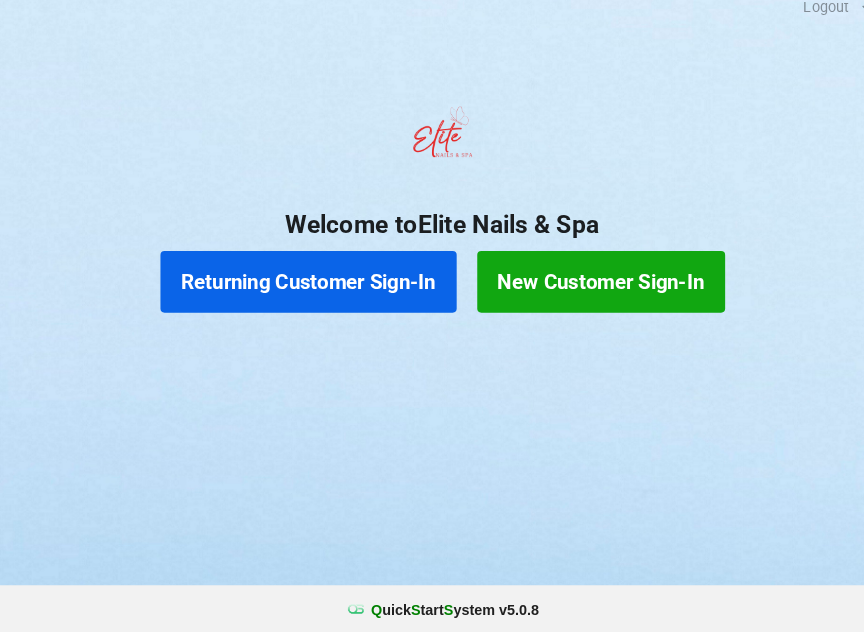 click on "Returning Customer Sign-In" at bounding box center (302, 289) 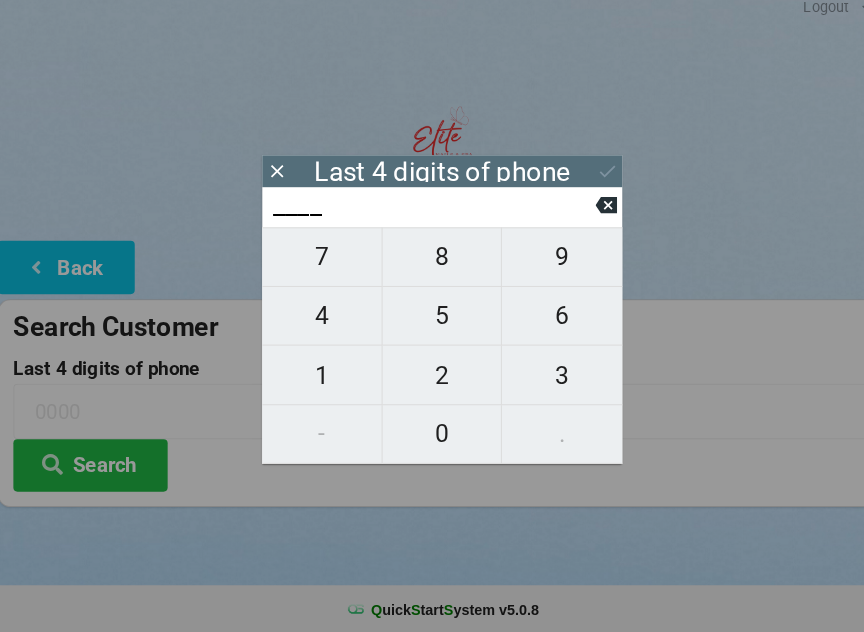 click on "0" at bounding box center (432, 437) 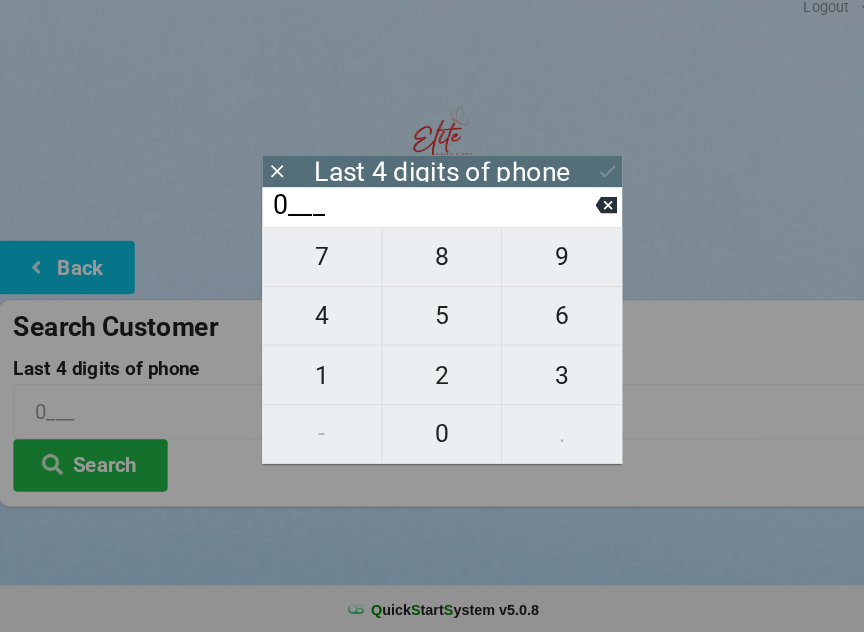 type on "0___" 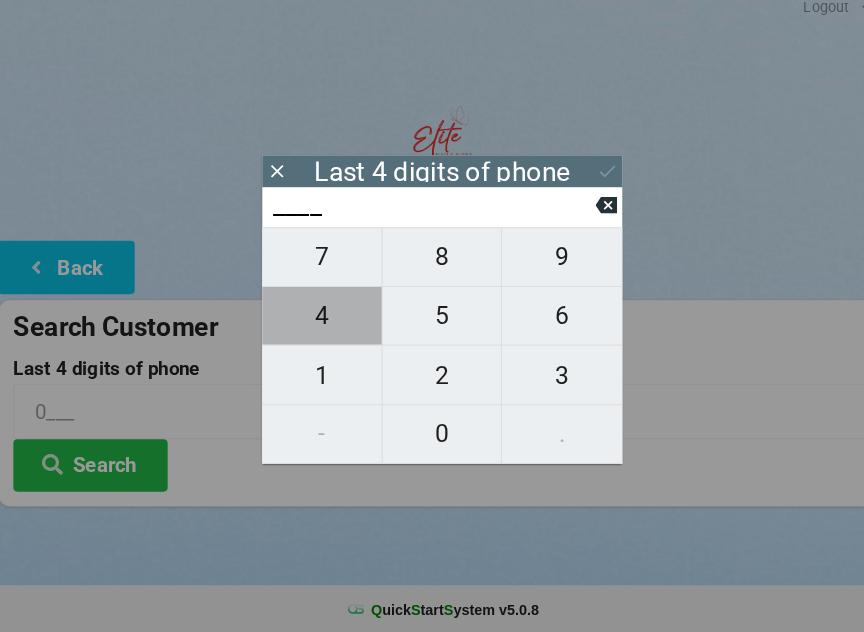 click on "4" at bounding box center [315, 322] 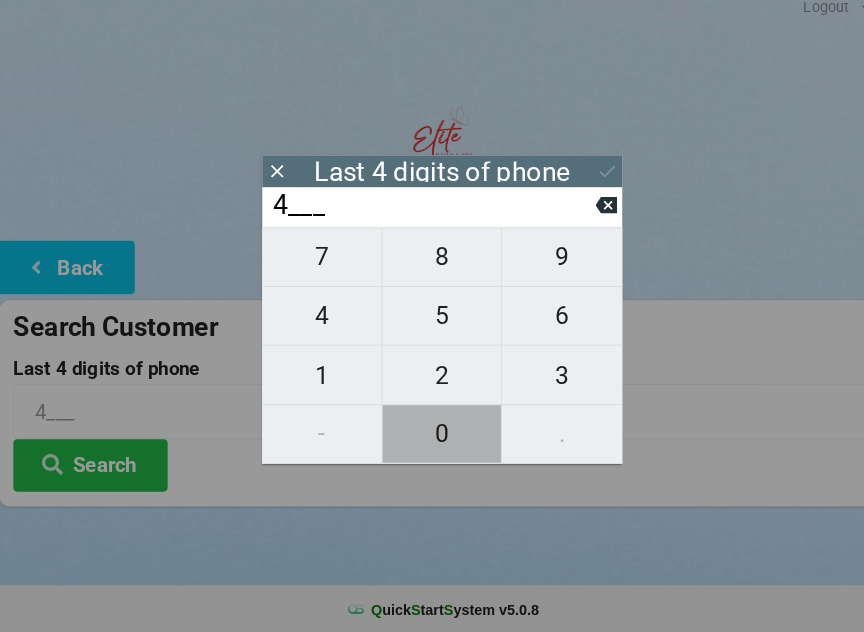 click on "0" at bounding box center (432, 437) 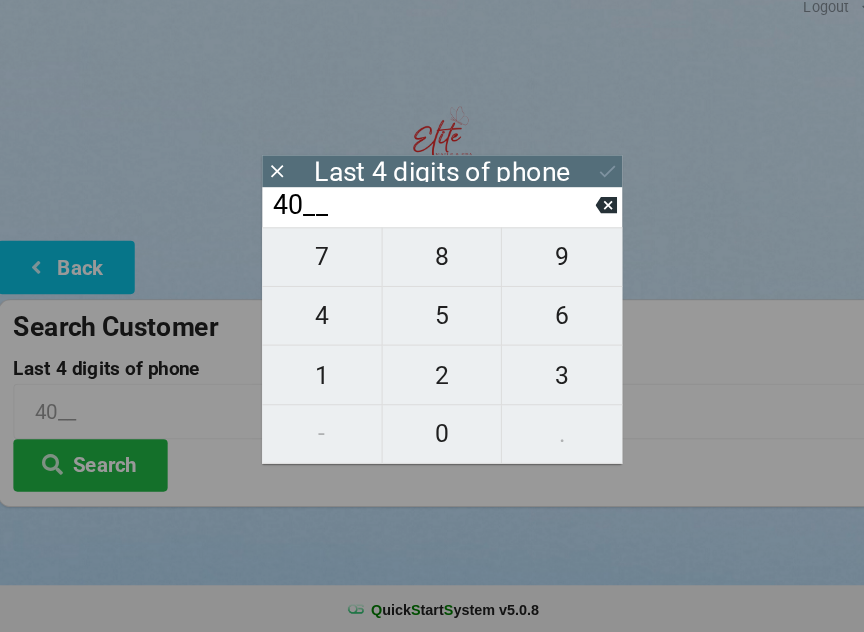 click on "7" at bounding box center [315, 265] 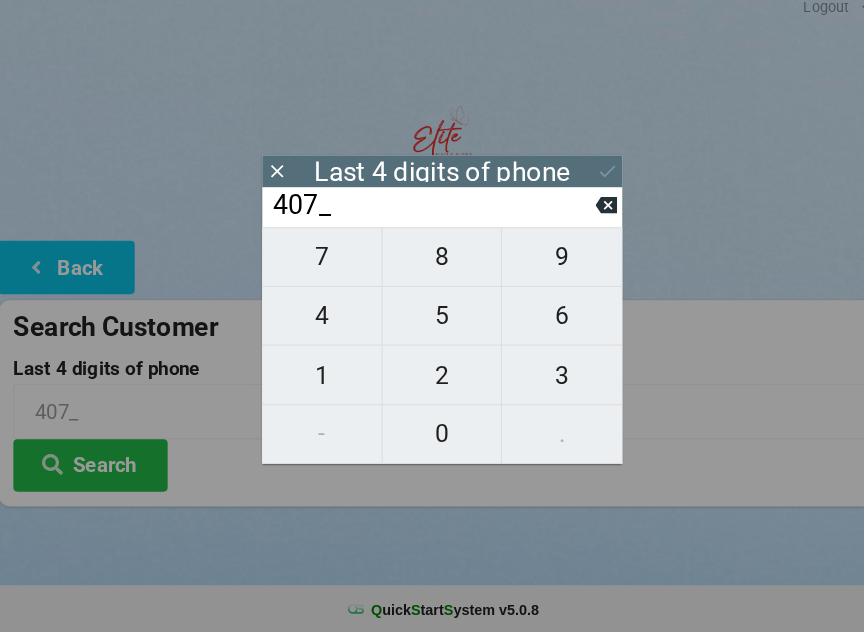 click on "8" at bounding box center [432, 265] 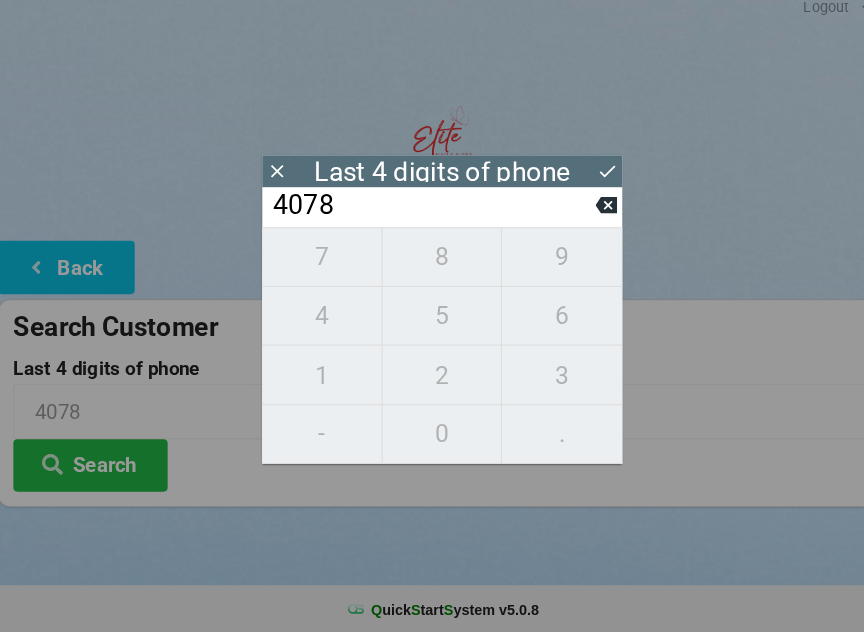 click on "7 8 9 4 5 6 1 2 3 - 0 ." at bounding box center [432, 351] 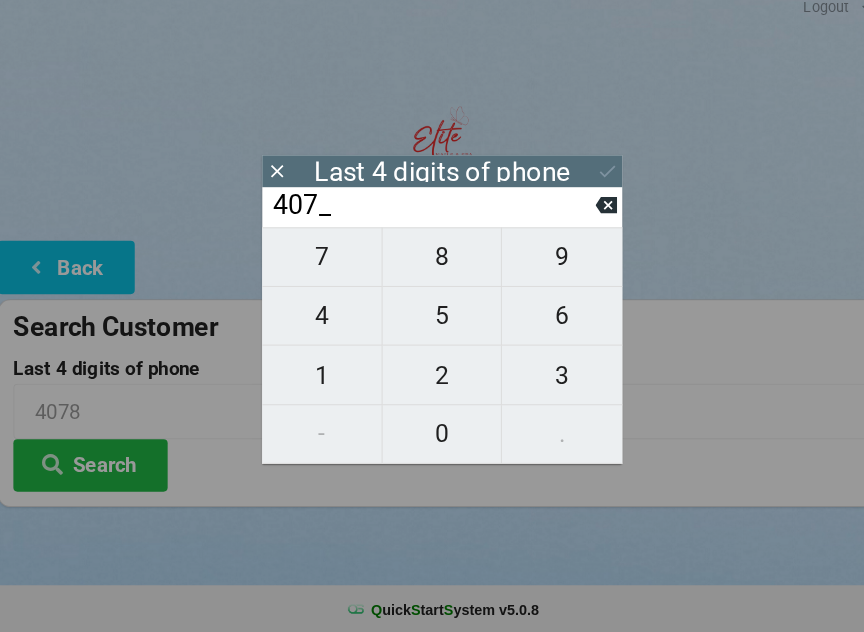 click 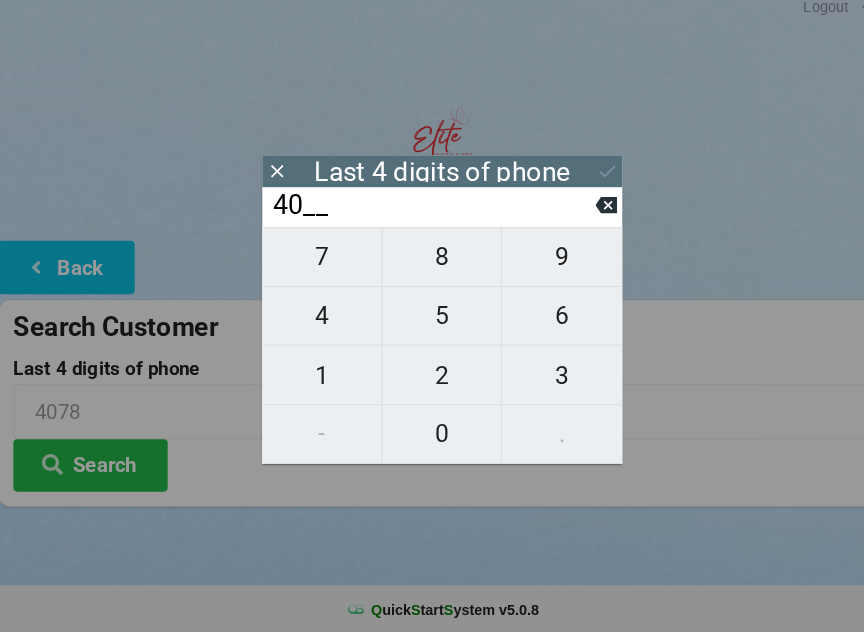 click 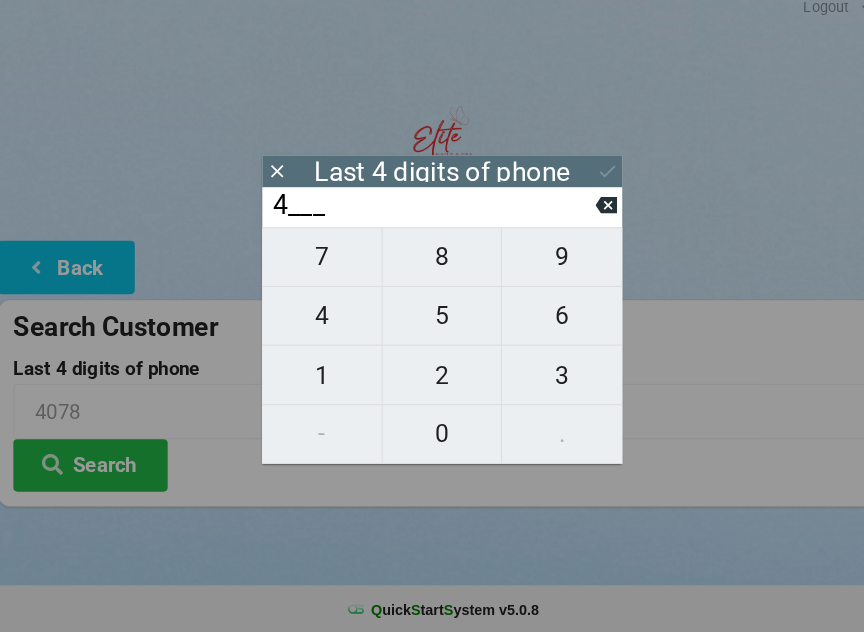 click 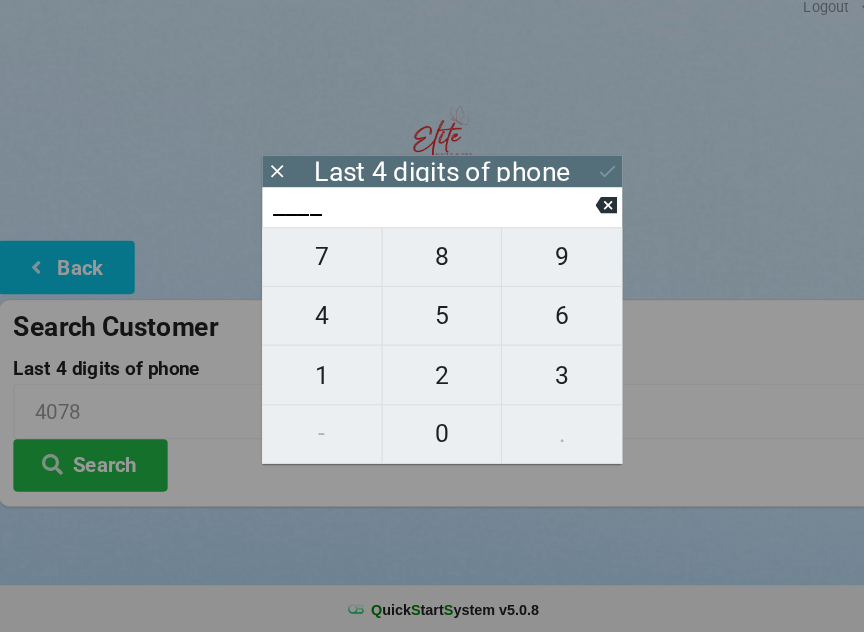 click 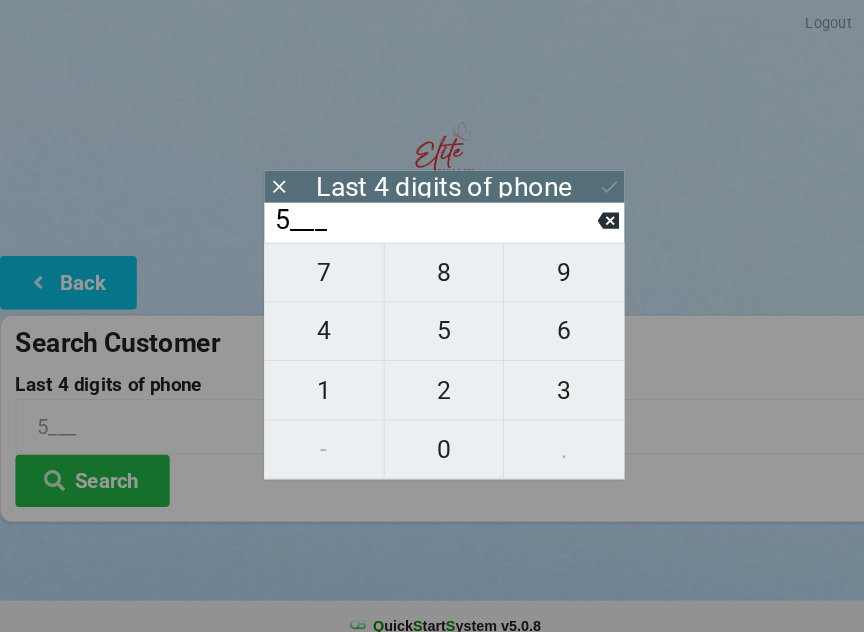 click on "1" at bounding box center (315, 380) 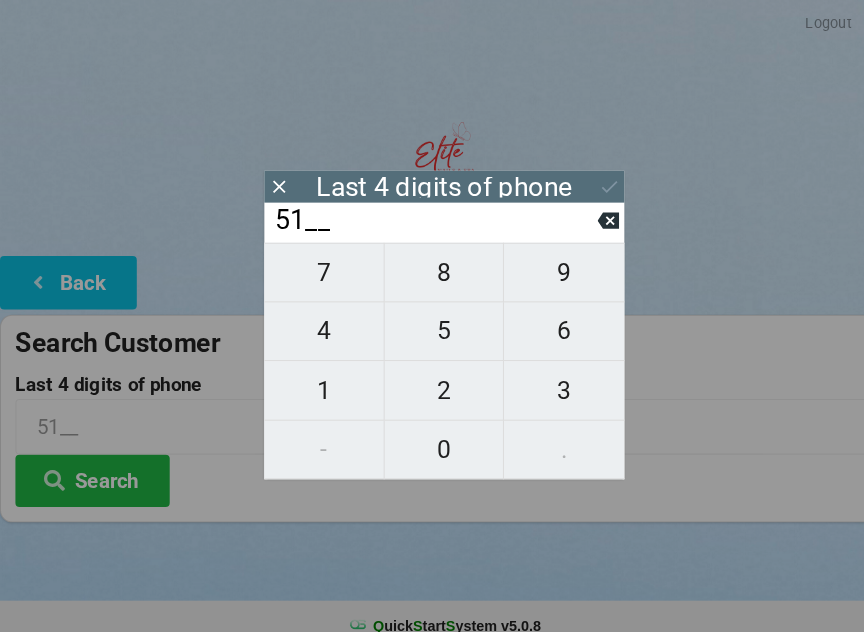 click on "5" at bounding box center (432, 322) 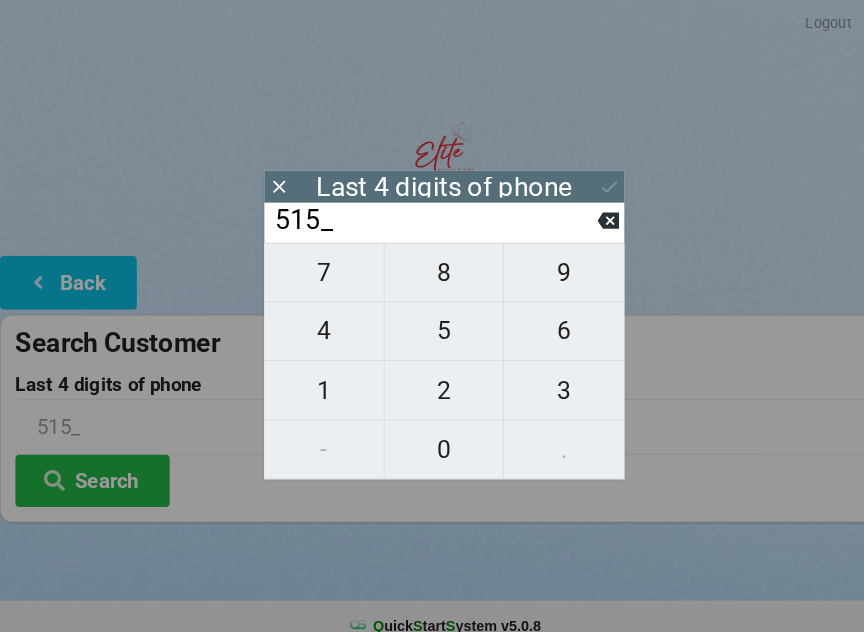 click on "6" at bounding box center (548, 322) 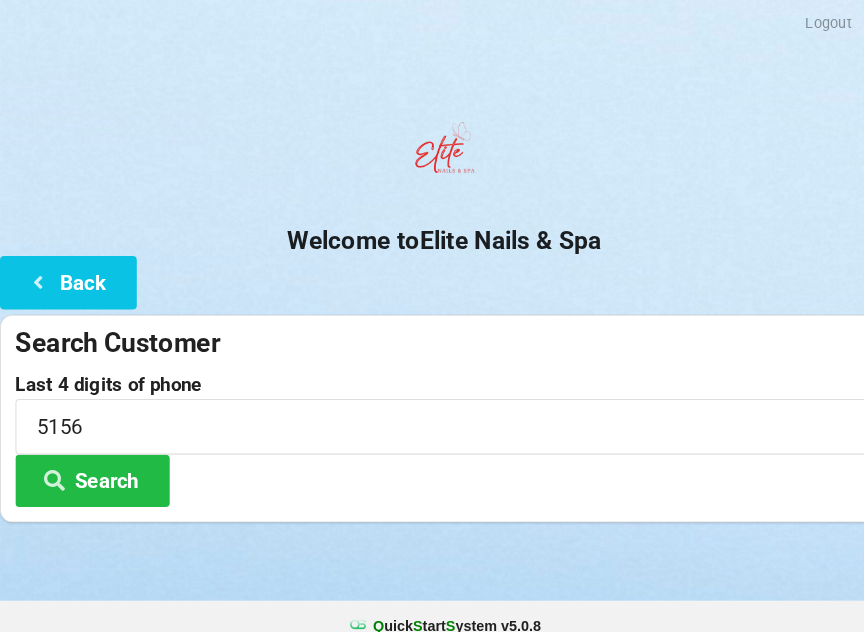 click at bounding box center [432, 151] 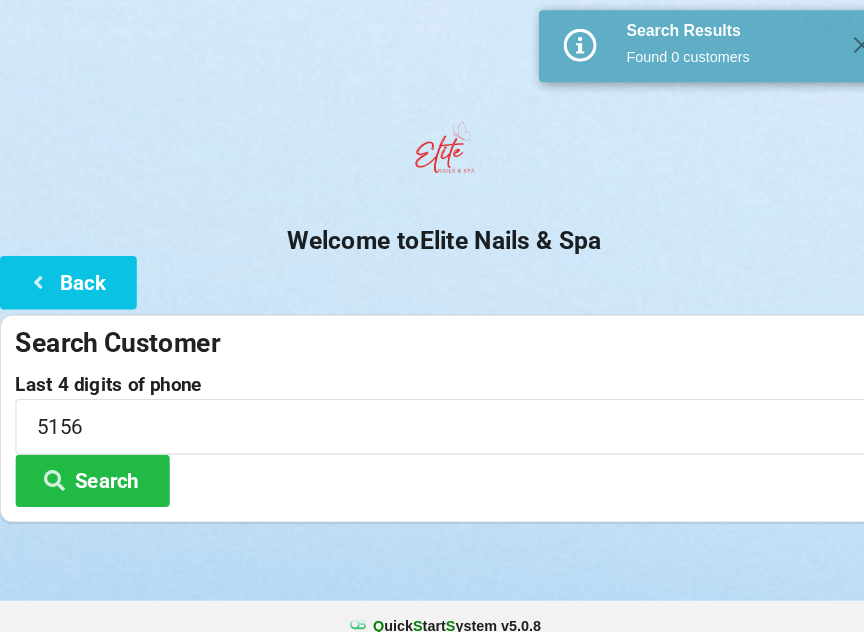 click on "Search" at bounding box center [90, 467] 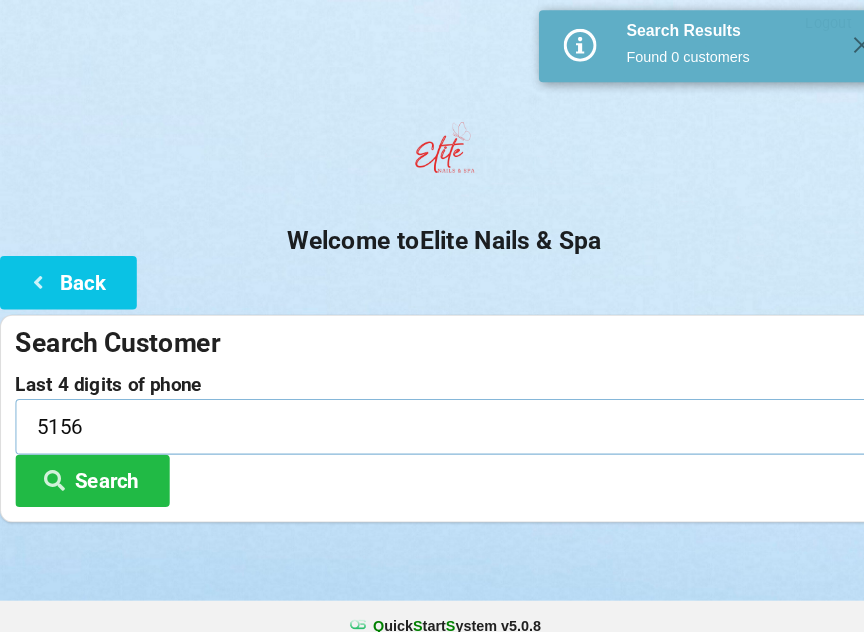click on "5156" at bounding box center (432, 414) 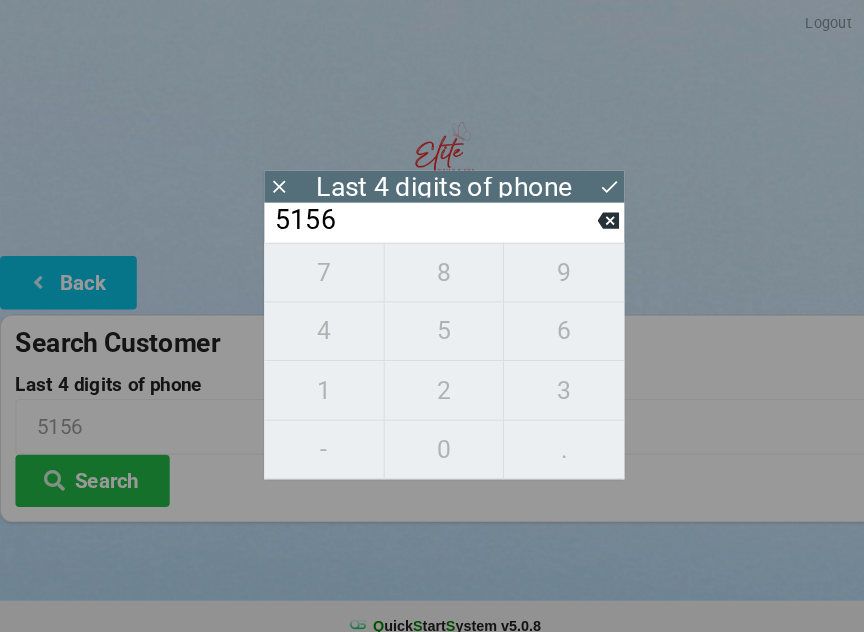 click 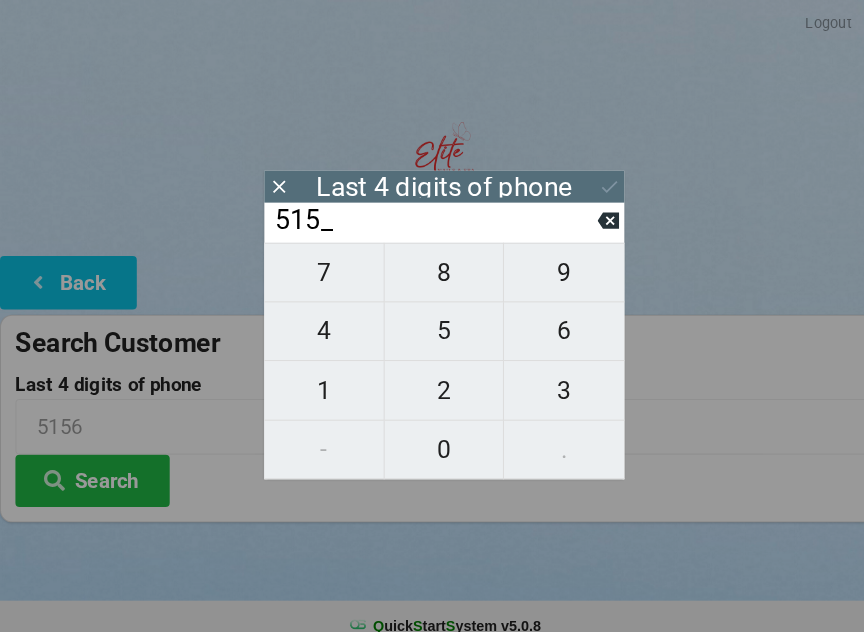 click at bounding box center (591, 214) 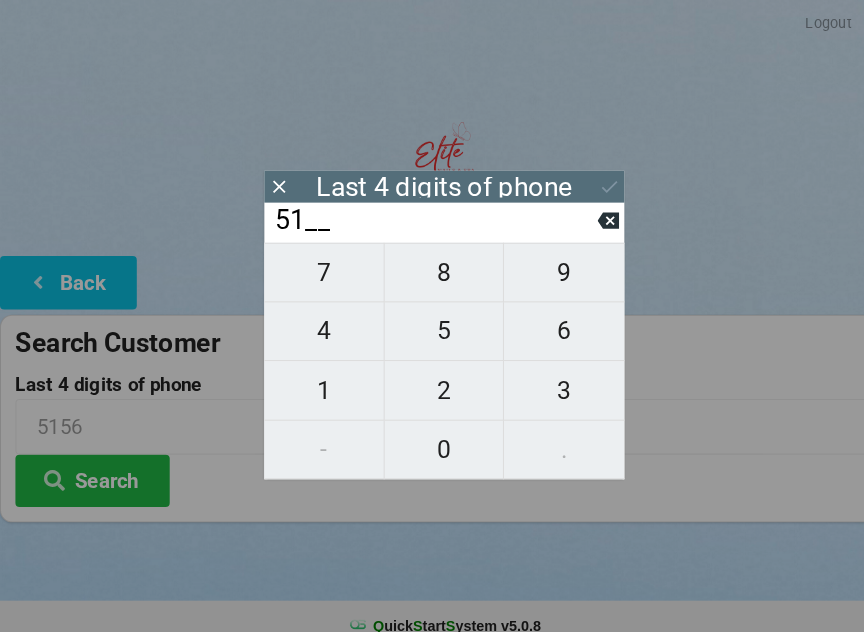 click at bounding box center [591, 214] 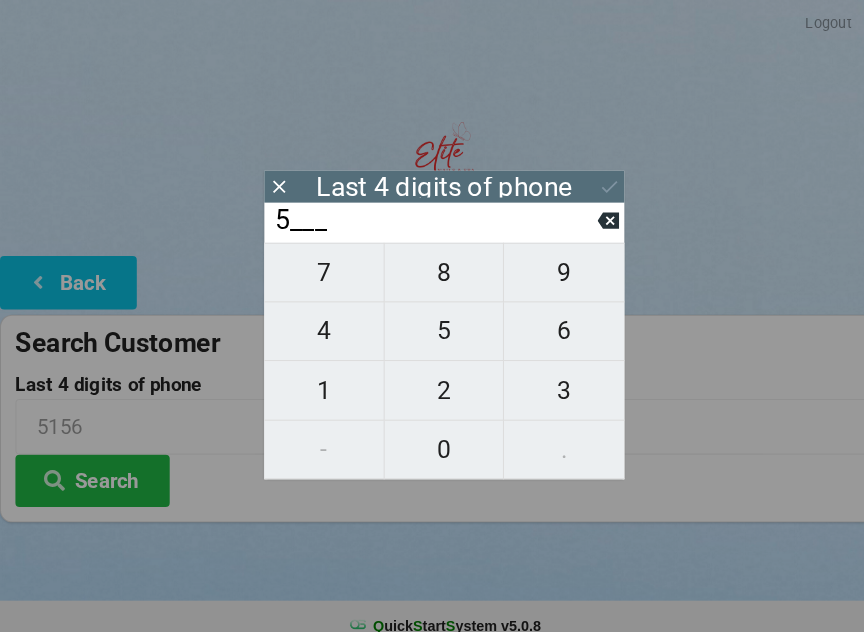 click at bounding box center (591, 214) 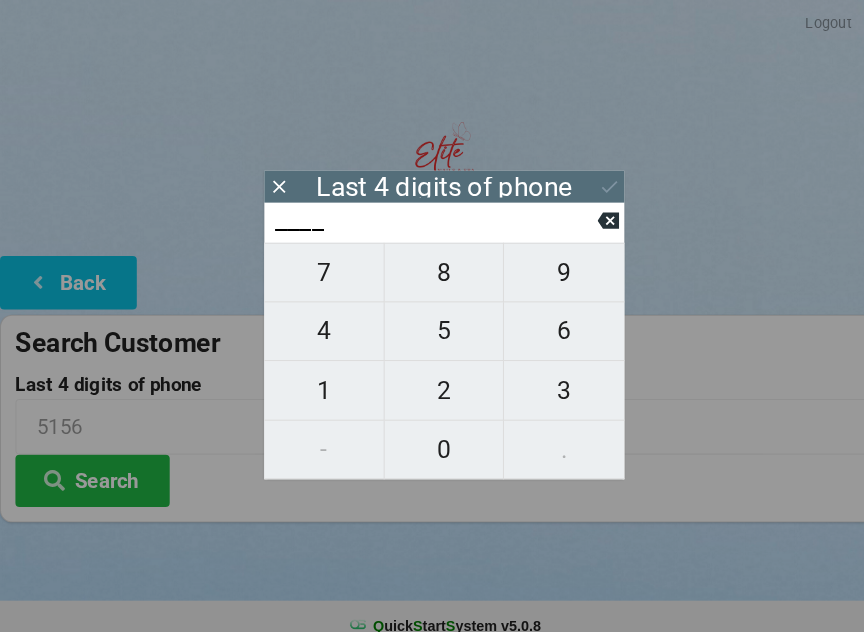 click at bounding box center [591, 214] 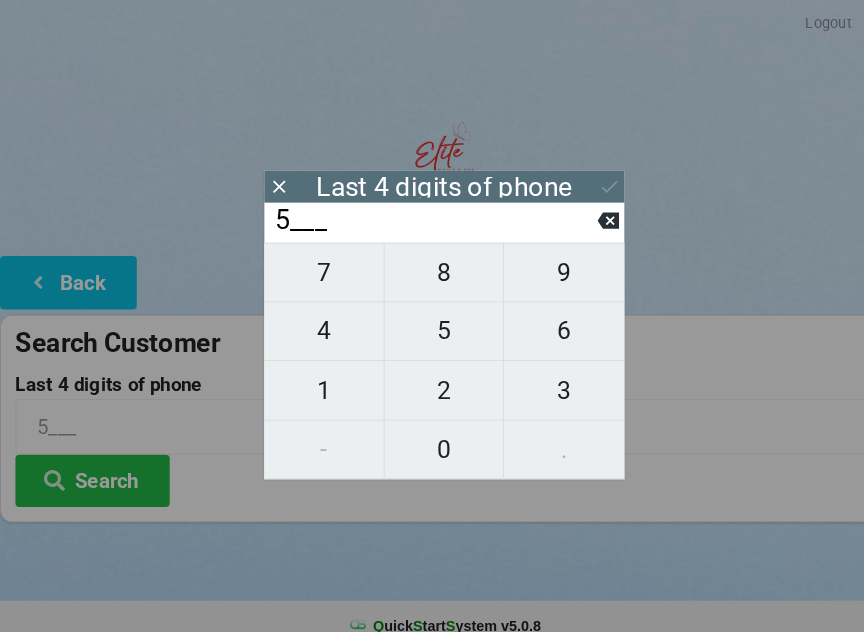 click on "1" at bounding box center (315, 380) 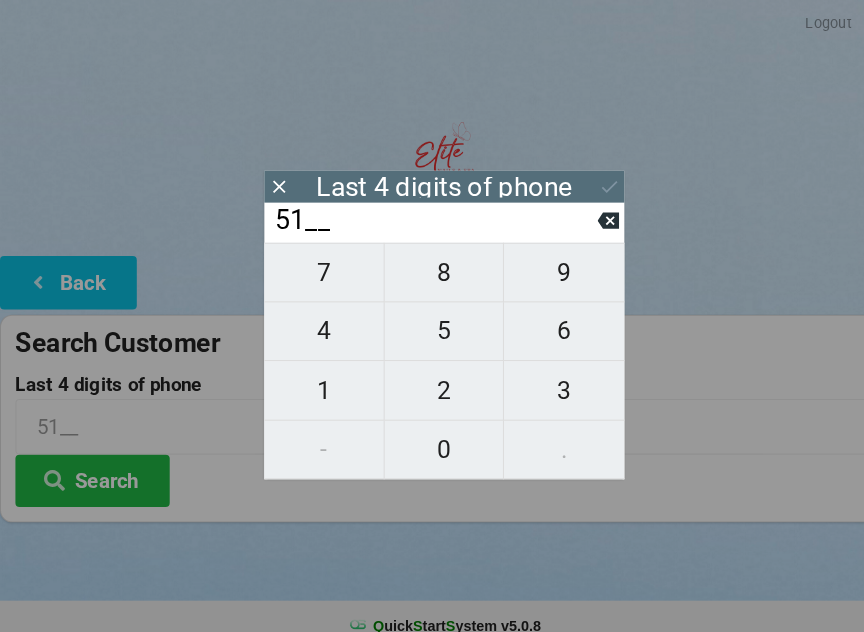click on "5" at bounding box center (432, 322) 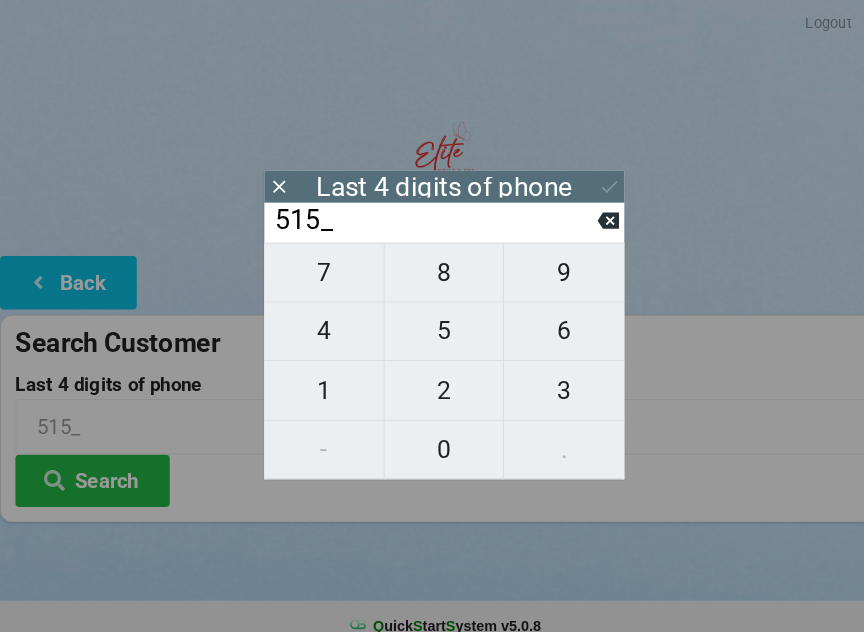 click on "6" at bounding box center [548, 322] 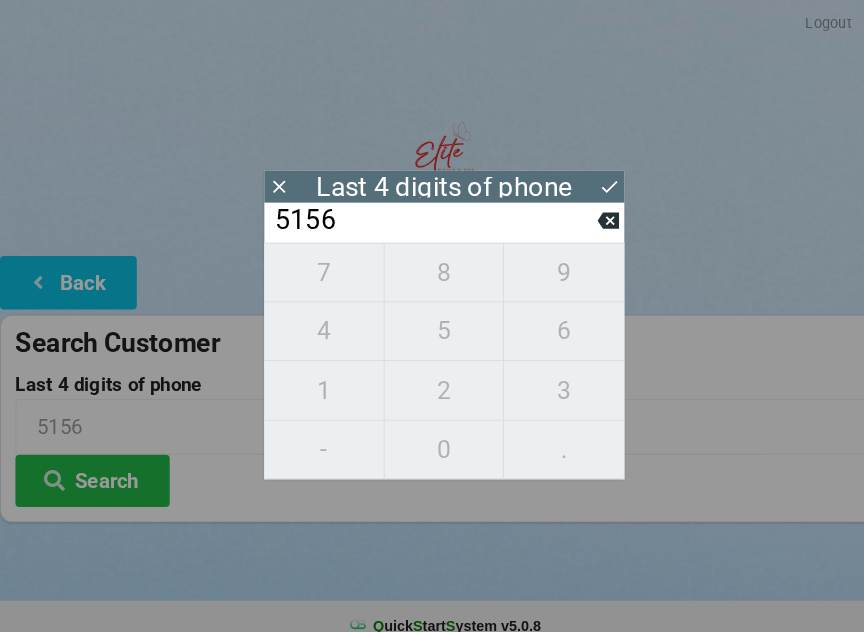click on "Search" at bounding box center (90, 467) 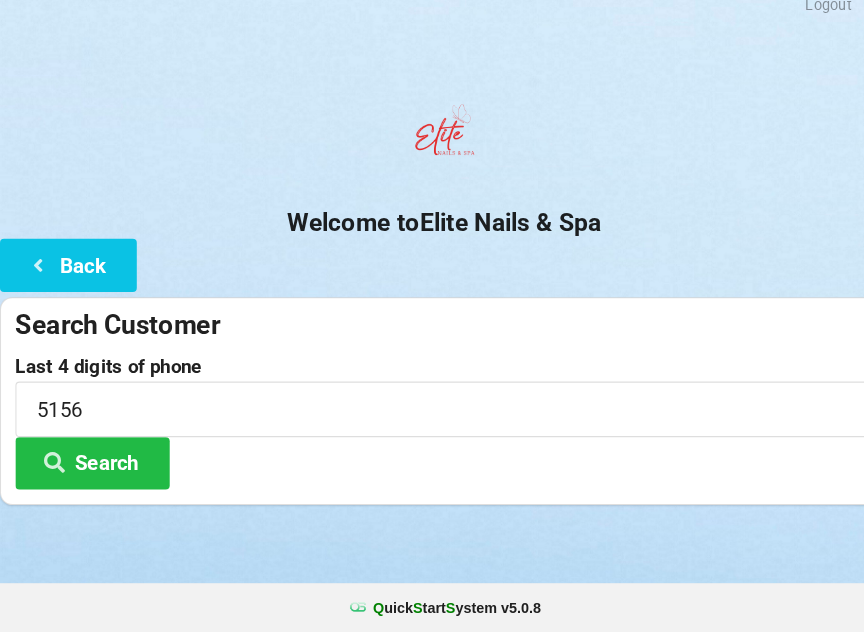 click at bounding box center [38, 273] 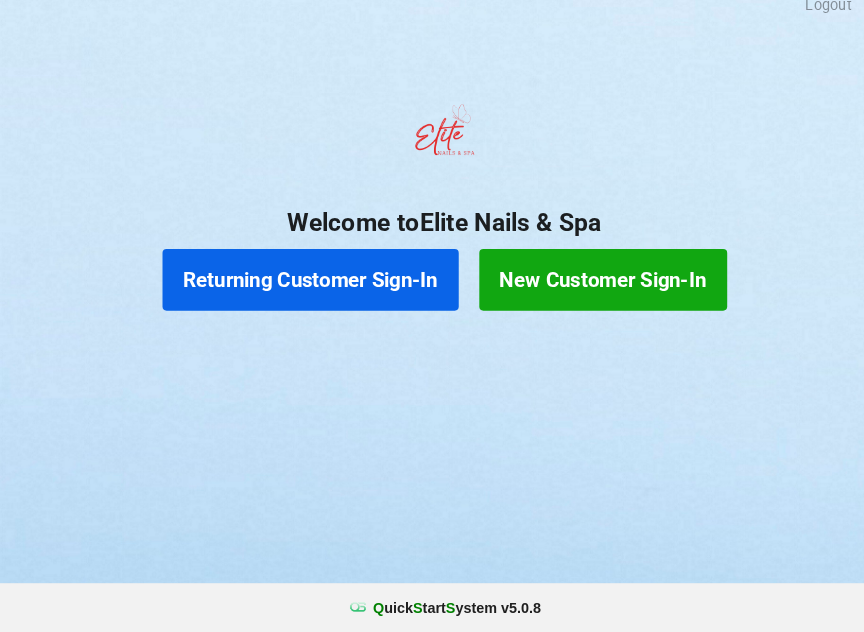 click on "Returning Customer Sign-In" at bounding box center (302, 289) 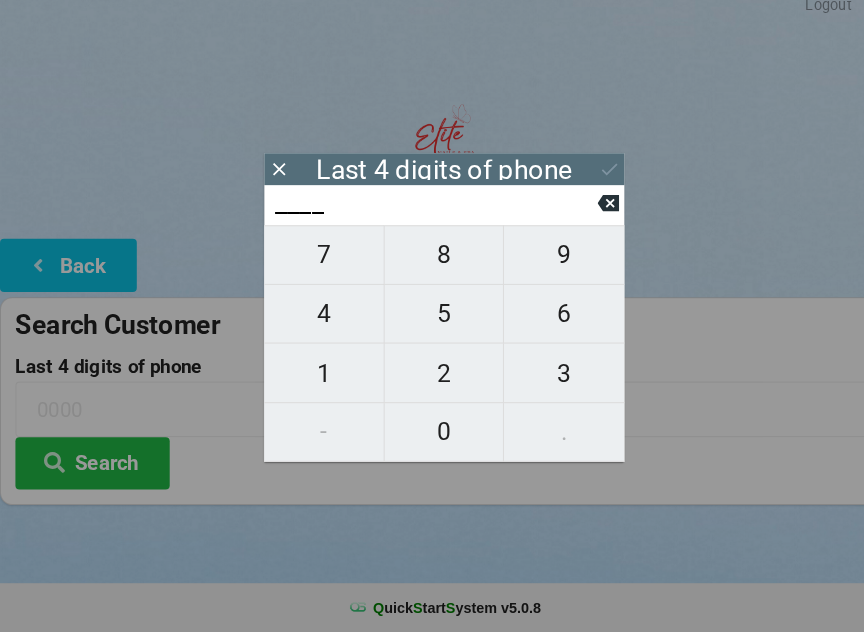 click on "4" at bounding box center [315, 322] 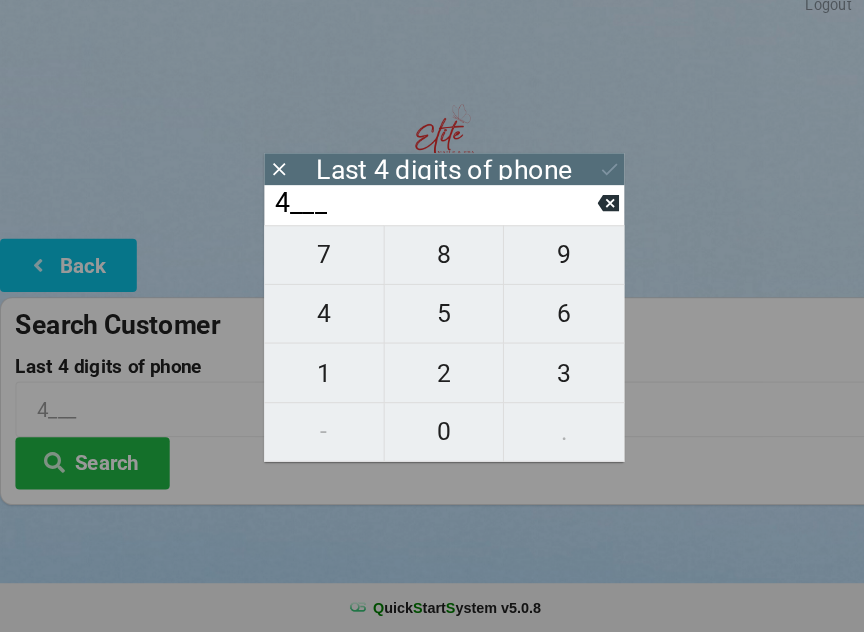 click on "0" at bounding box center (432, 437) 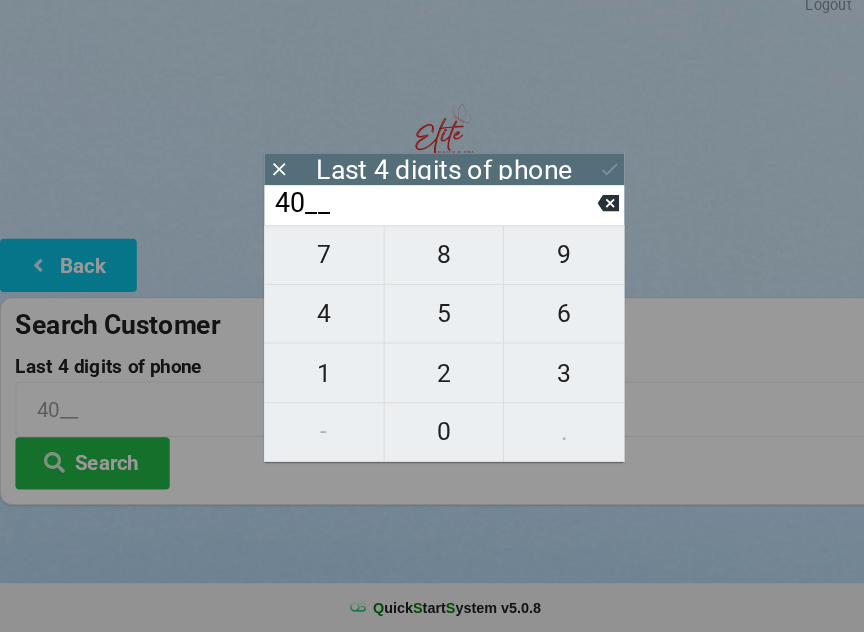 click on "7" at bounding box center (315, 265) 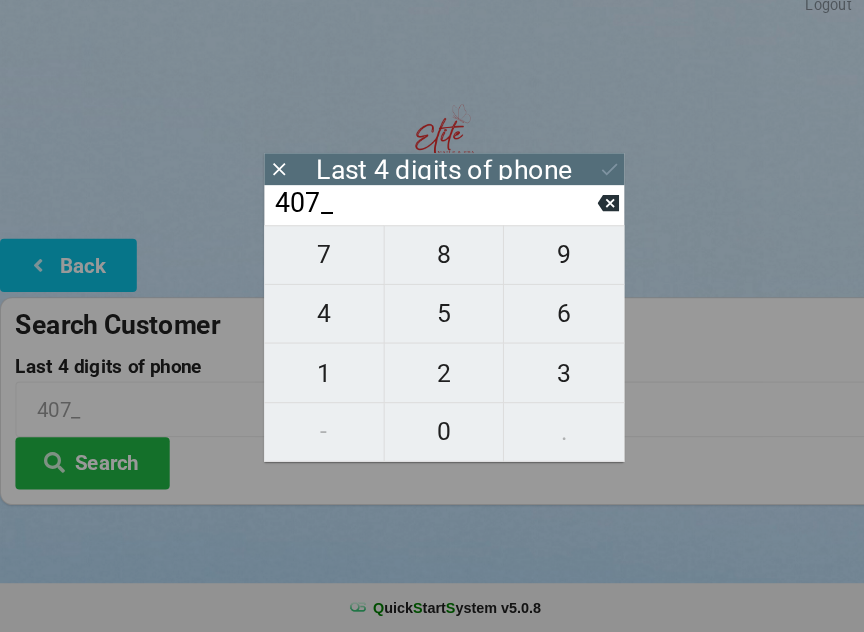 click on "4" at bounding box center (315, 322) 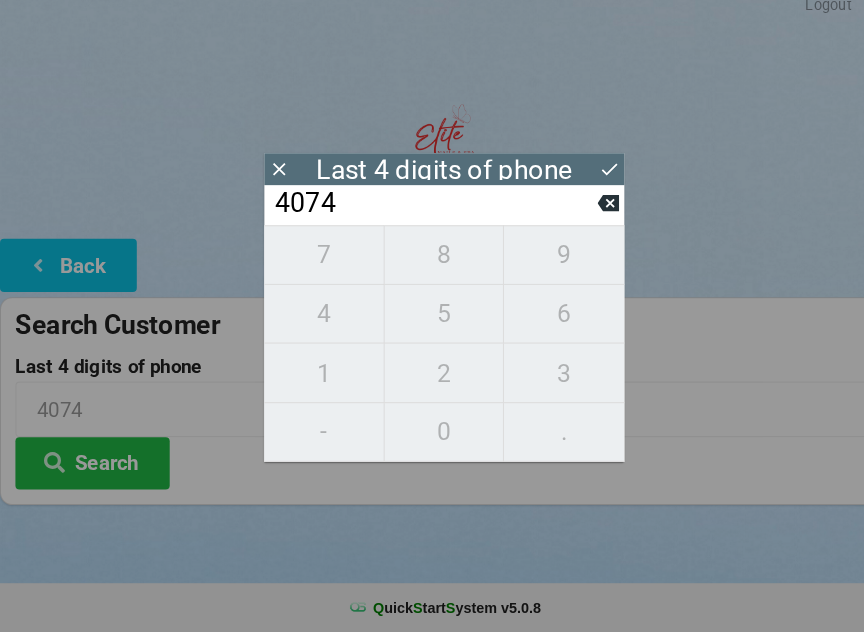 click 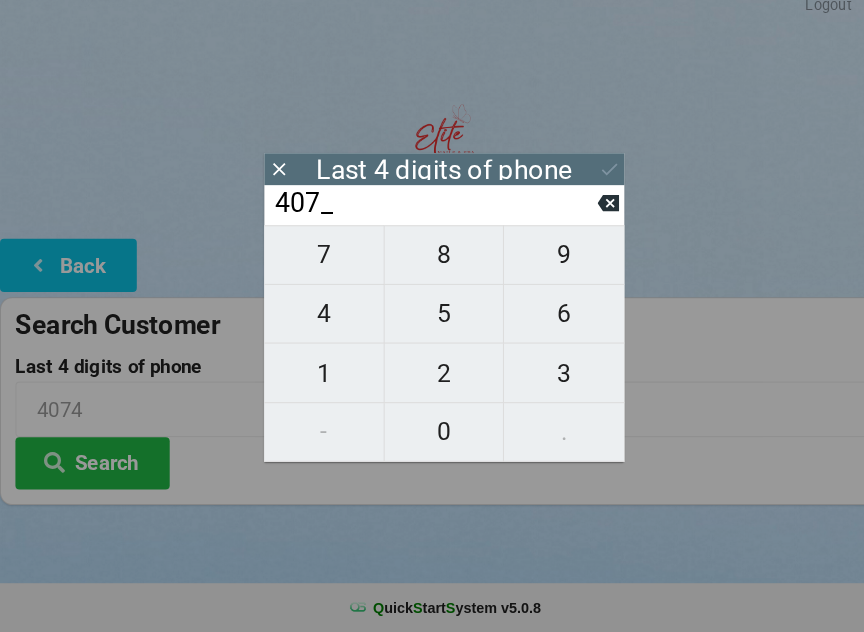 click at bounding box center [591, 214] 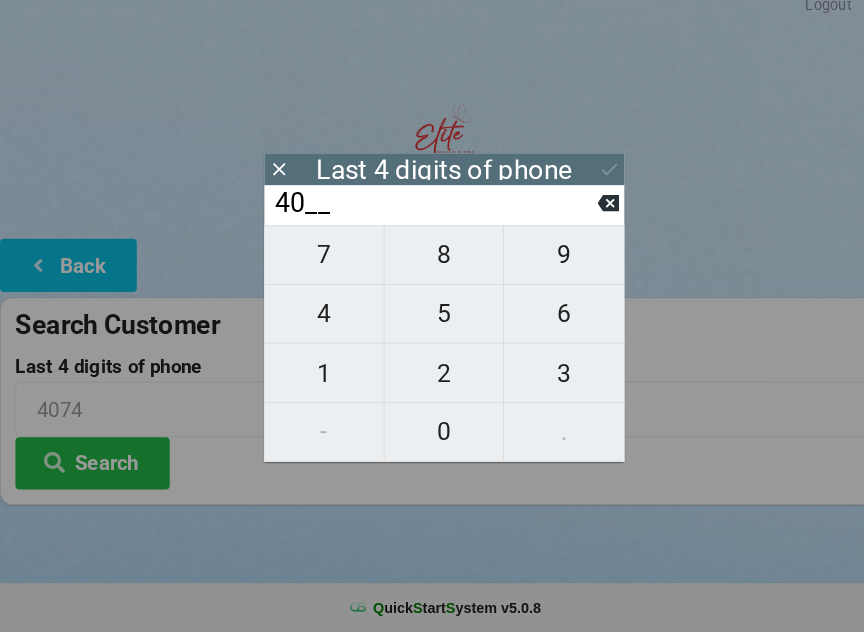 click 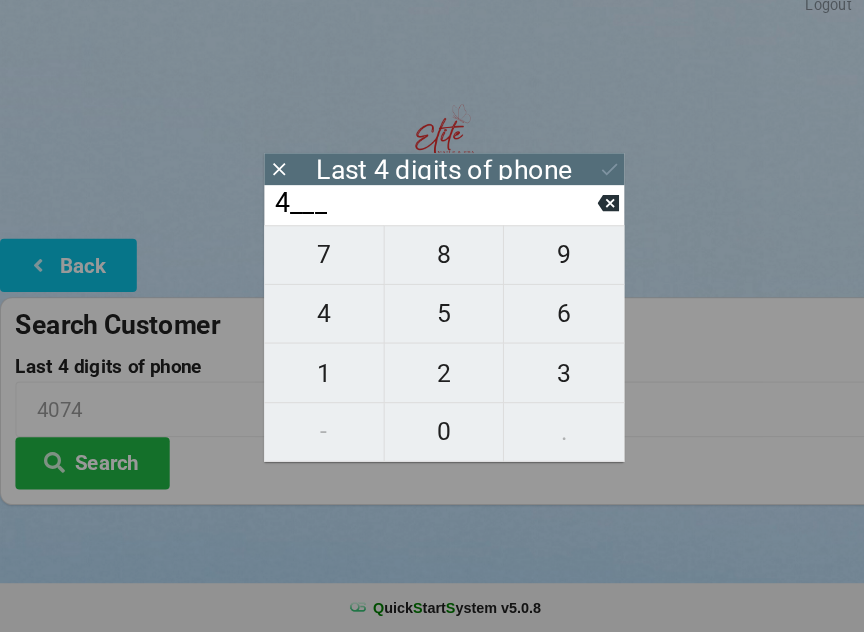 click on "4___" at bounding box center [423, 215] 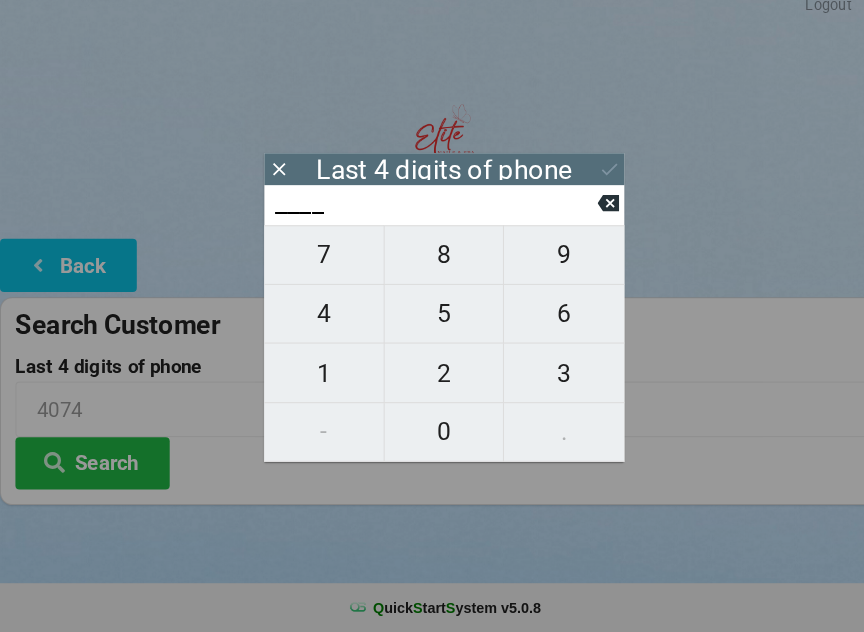 click on "6" at bounding box center [548, 322] 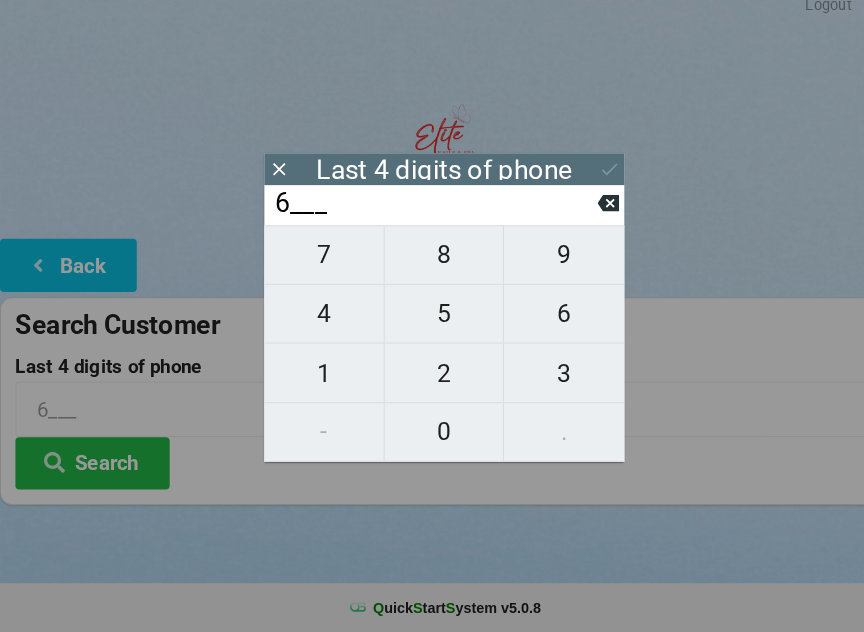 click on "2" at bounding box center (432, 380) 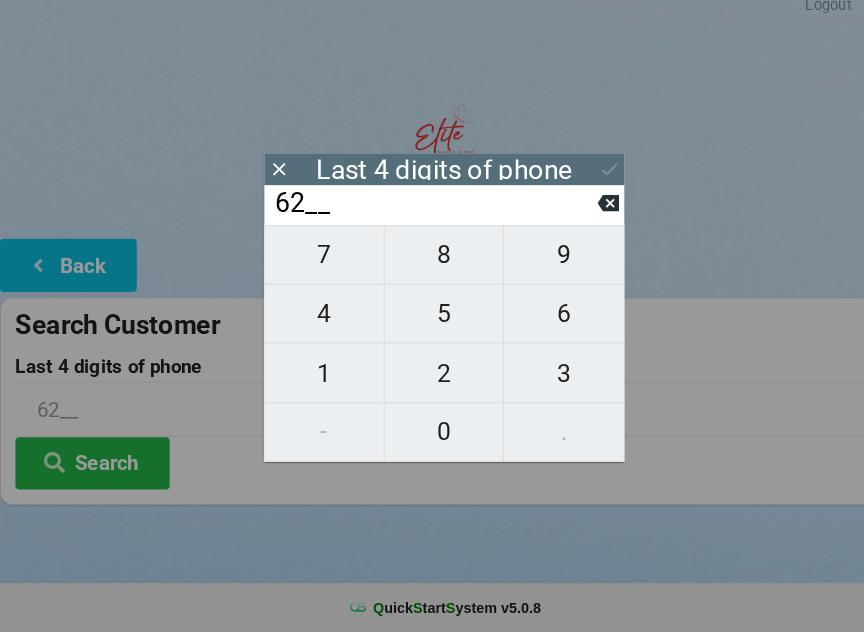 click on "5" at bounding box center [432, 322] 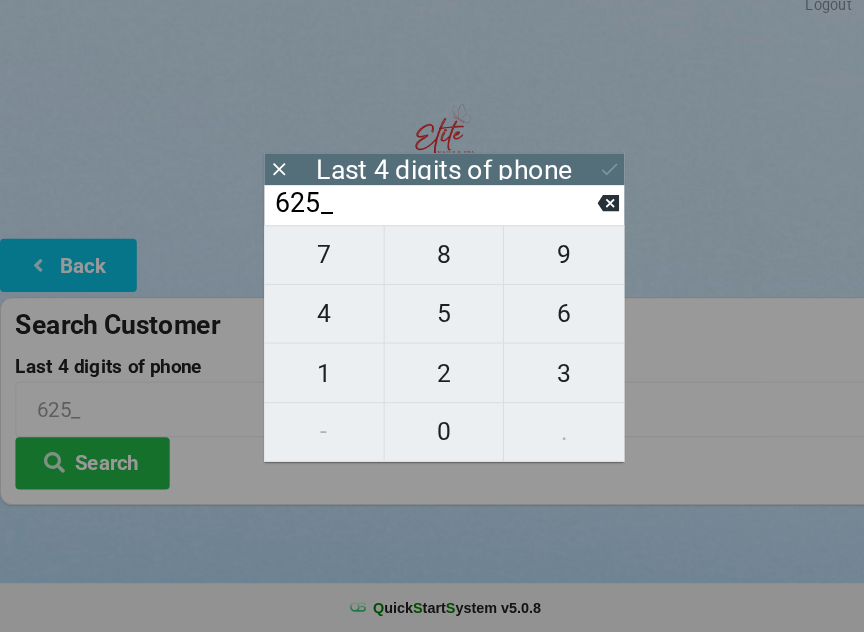 click 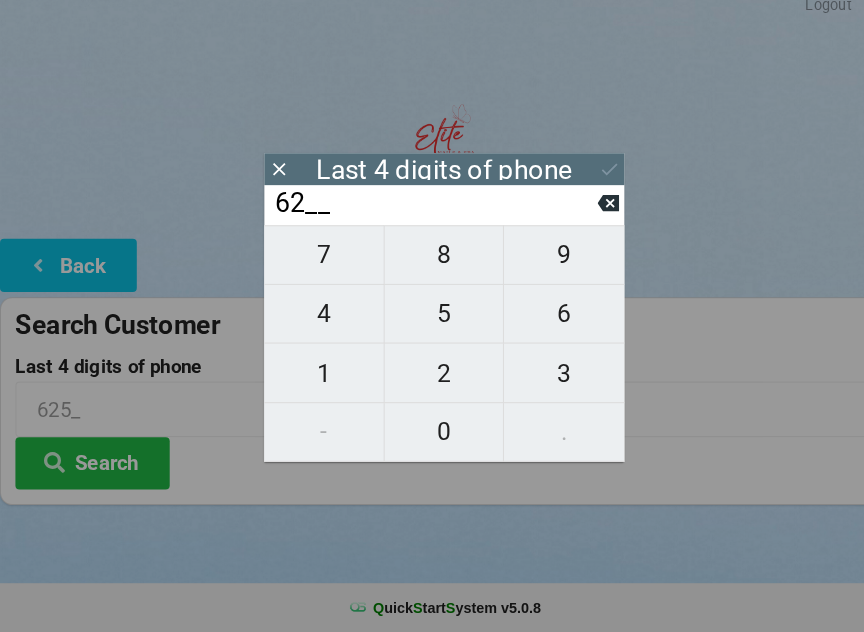 click on "4" at bounding box center (315, 322) 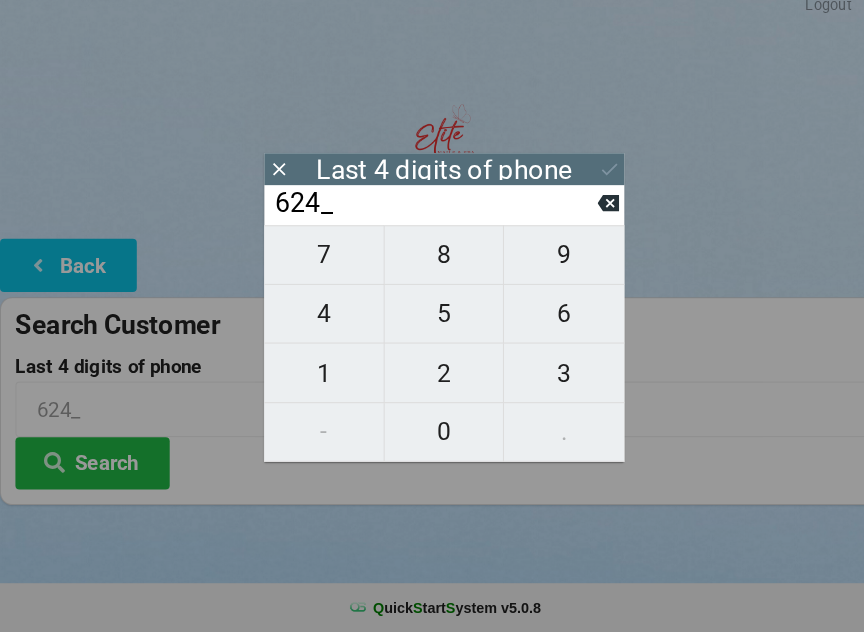 click on "5" at bounding box center [432, 322] 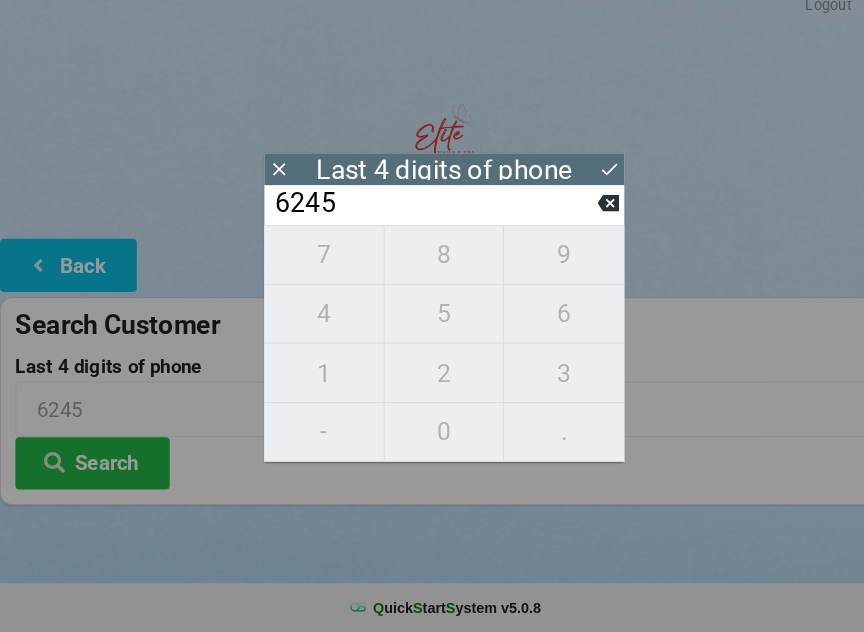click on "6245" at bounding box center (423, 215) 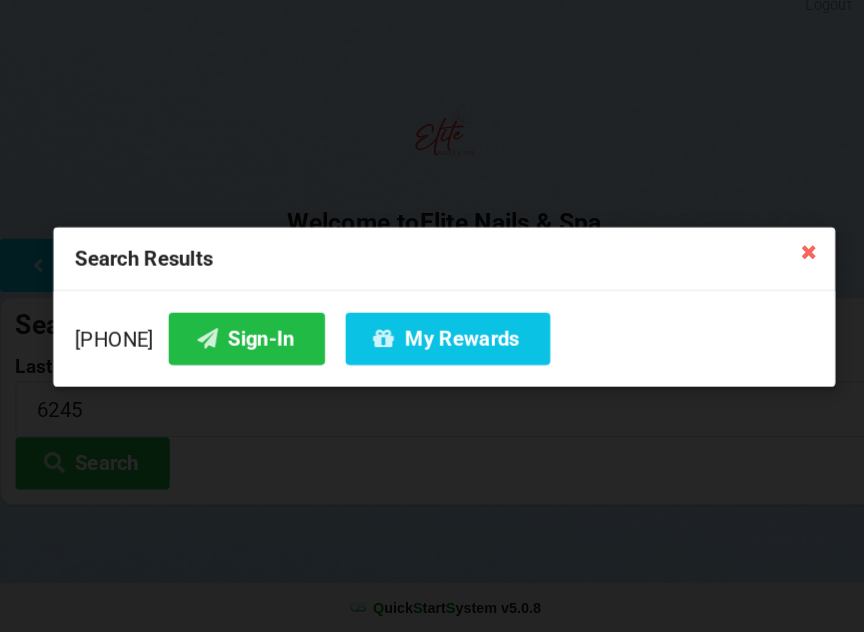 click on "Sign-In" at bounding box center (240, 346) 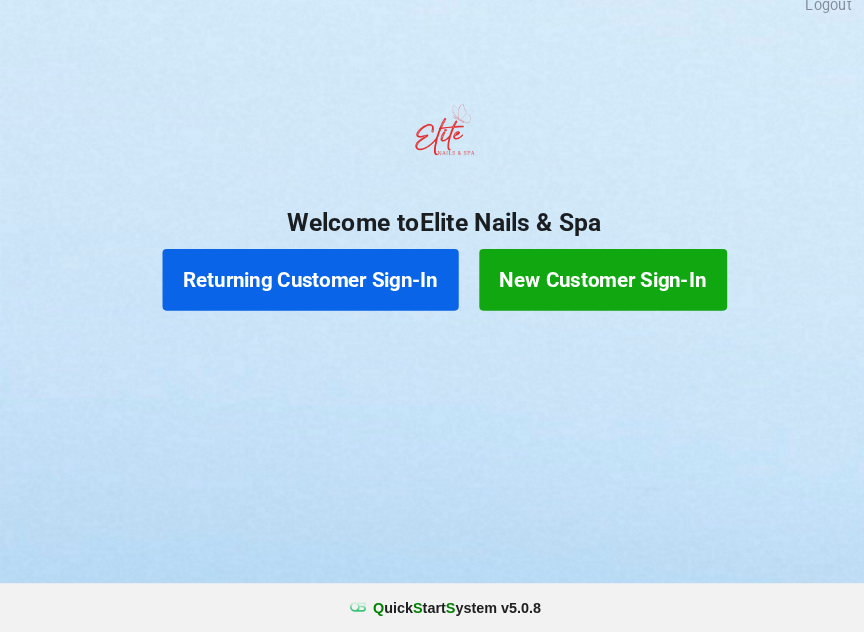 click on "New Customer Sign-In" at bounding box center (586, 289) 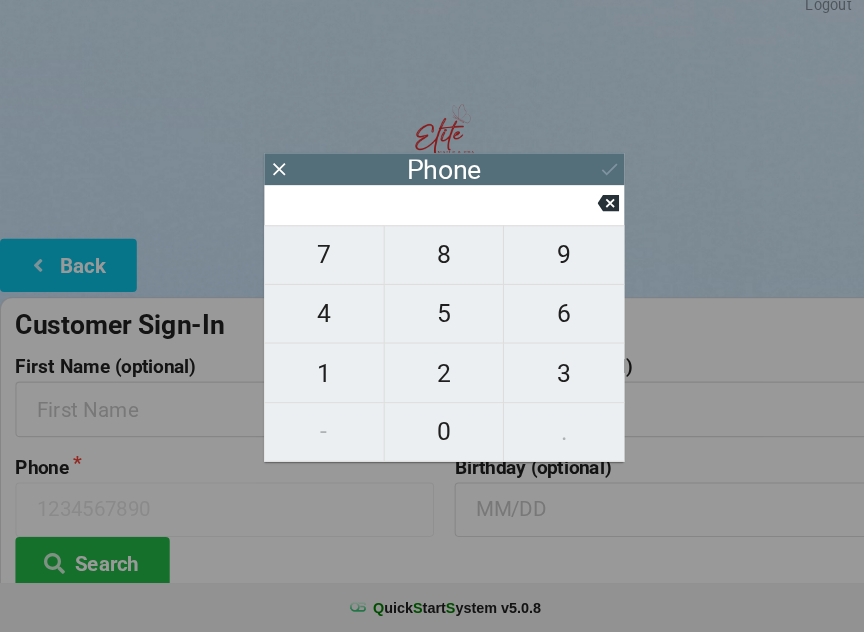 click on "8" at bounding box center (432, 265) 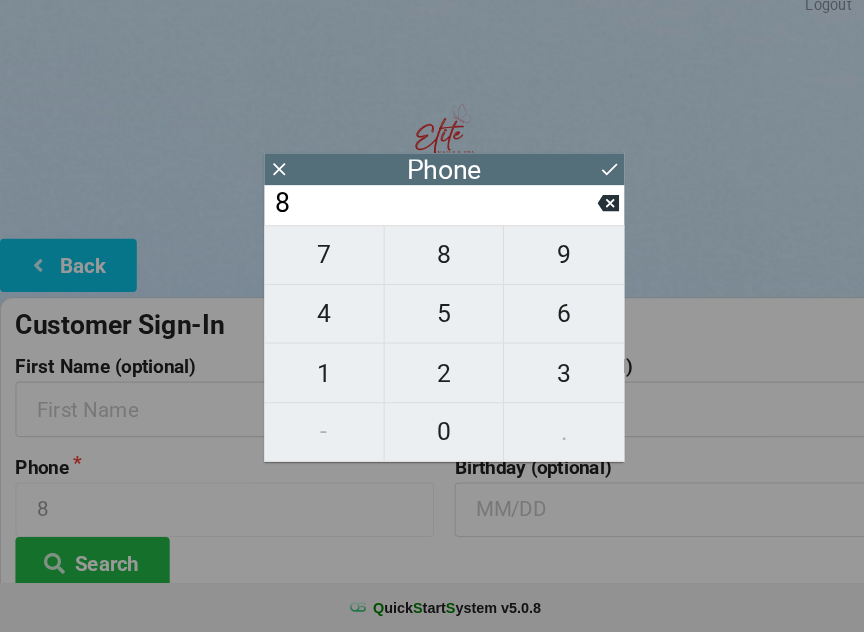 click on "6" at bounding box center [548, 322] 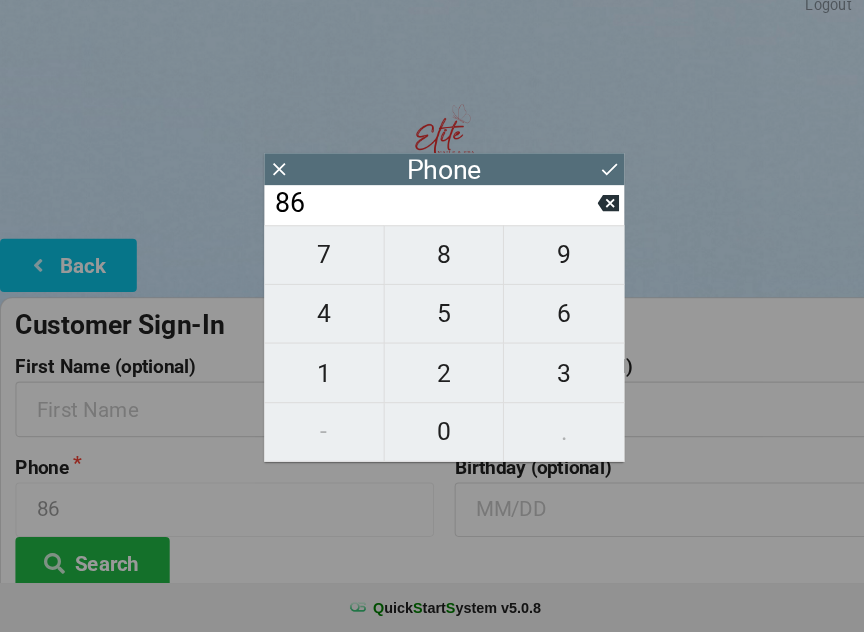 click on "3" at bounding box center [548, 380] 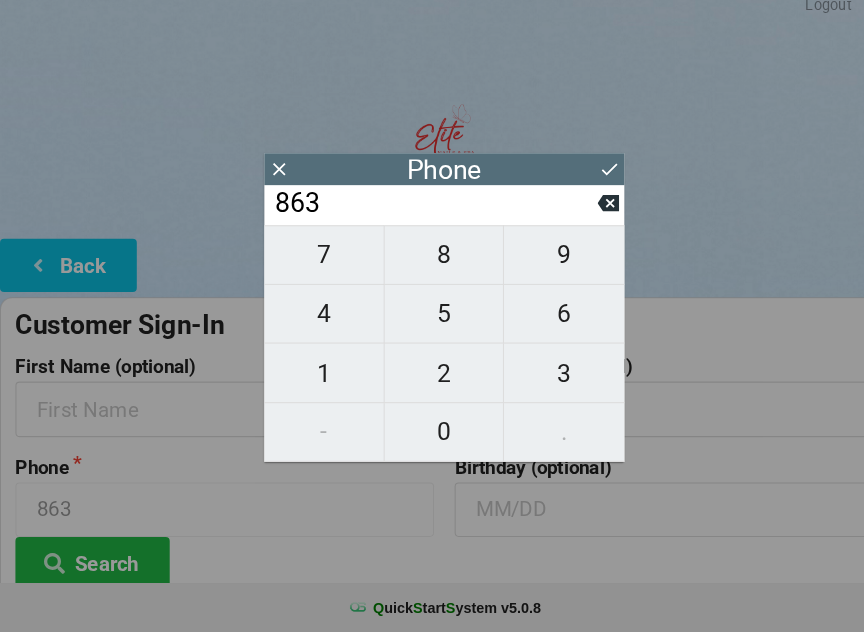 click on "2" at bounding box center [432, 380] 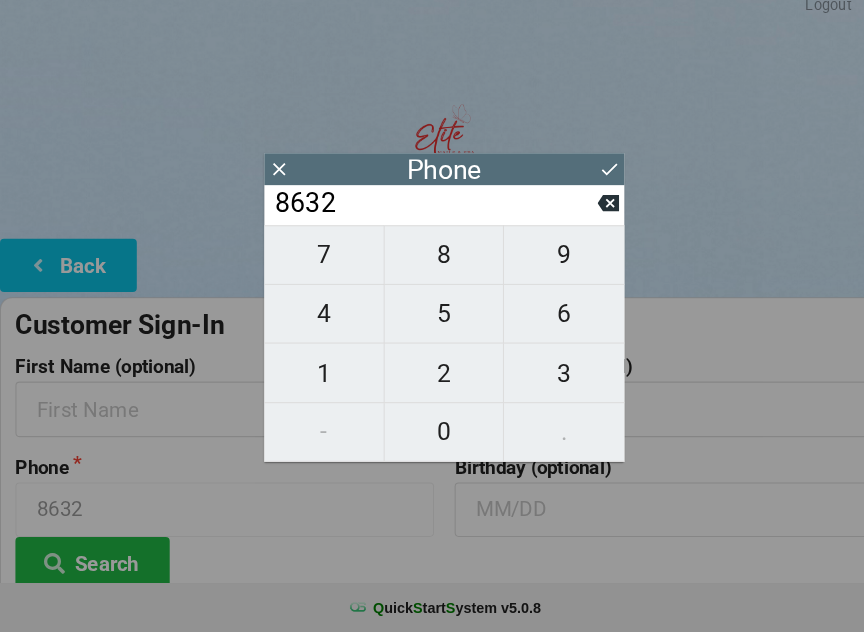 click on "8" at bounding box center [432, 265] 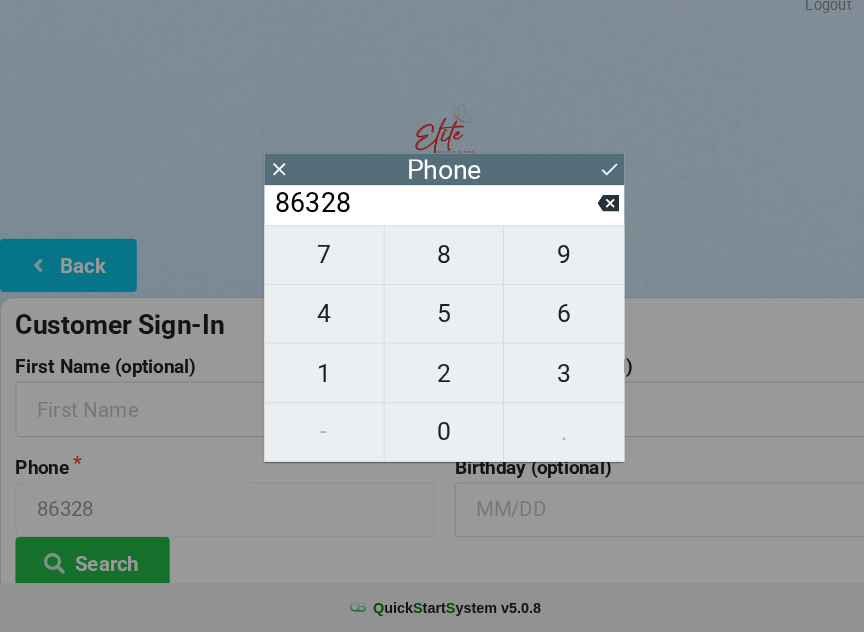 click on "0" at bounding box center [432, 437] 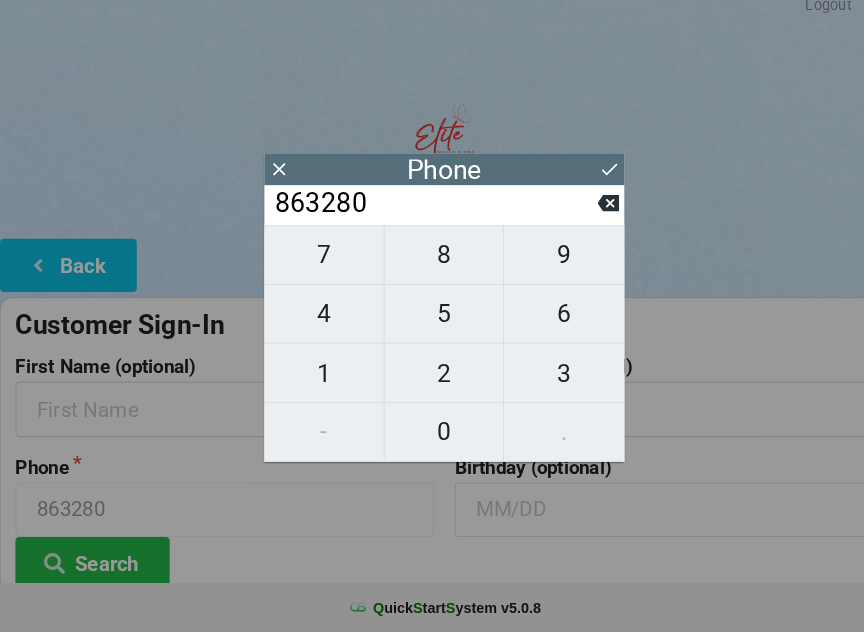 click on "1" at bounding box center [315, 380] 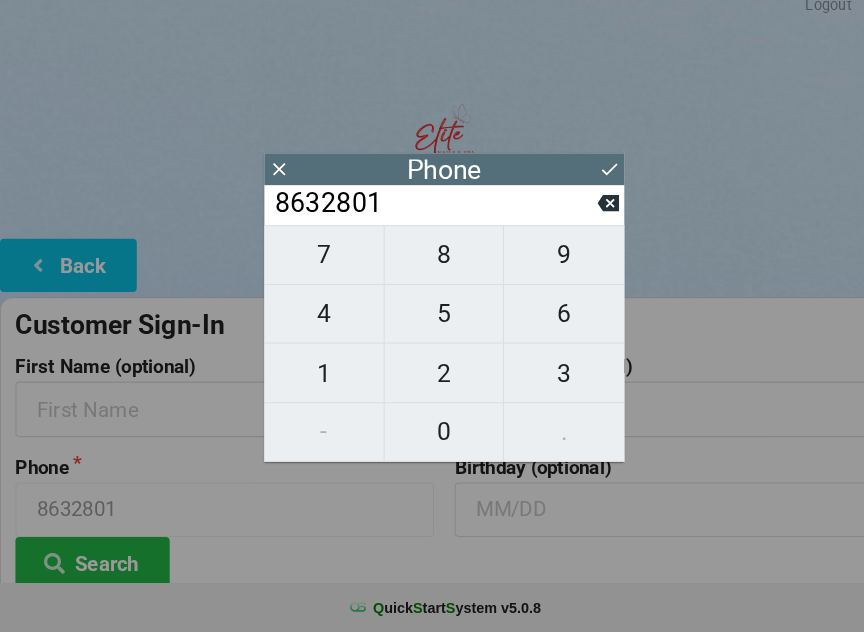 click on "1" at bounding box center [315, 380] 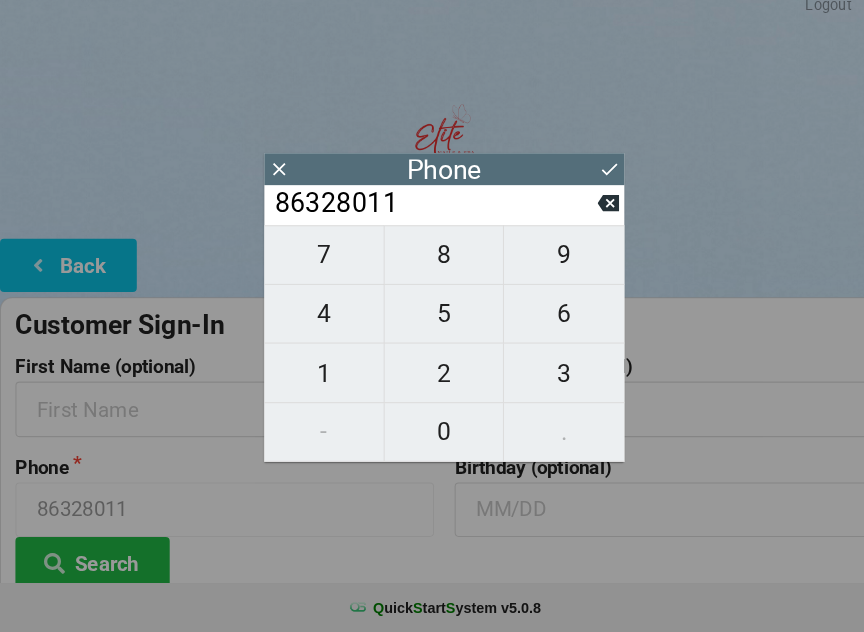 click on "6" at bounding box center [548, 322] 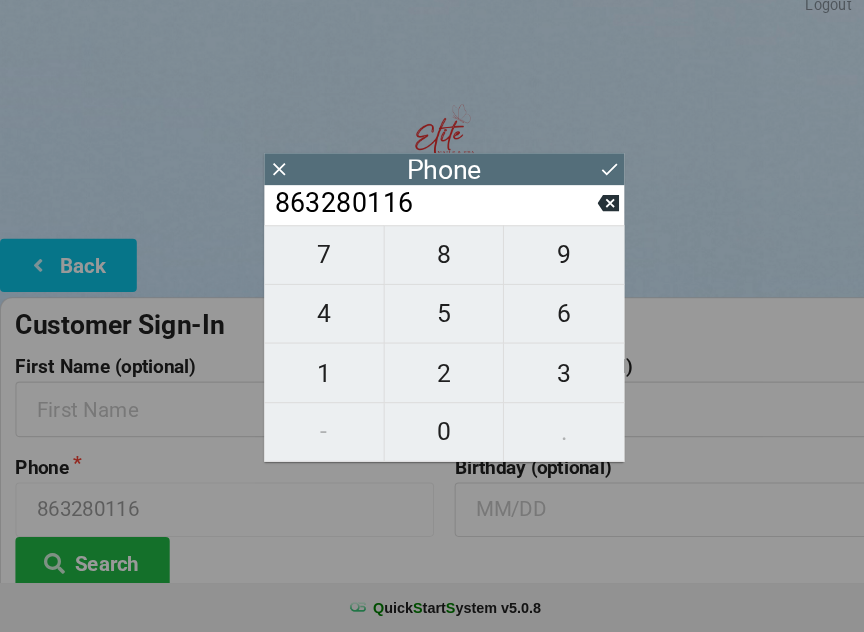 click on "4" at bounding box center (315, 322) 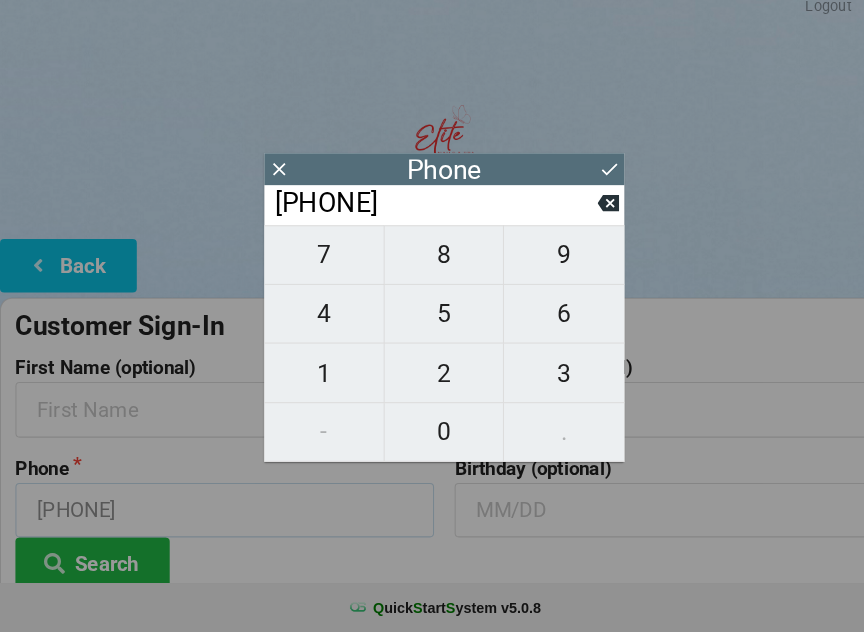click on "[PHONE]" at bounding box center (218, 512) 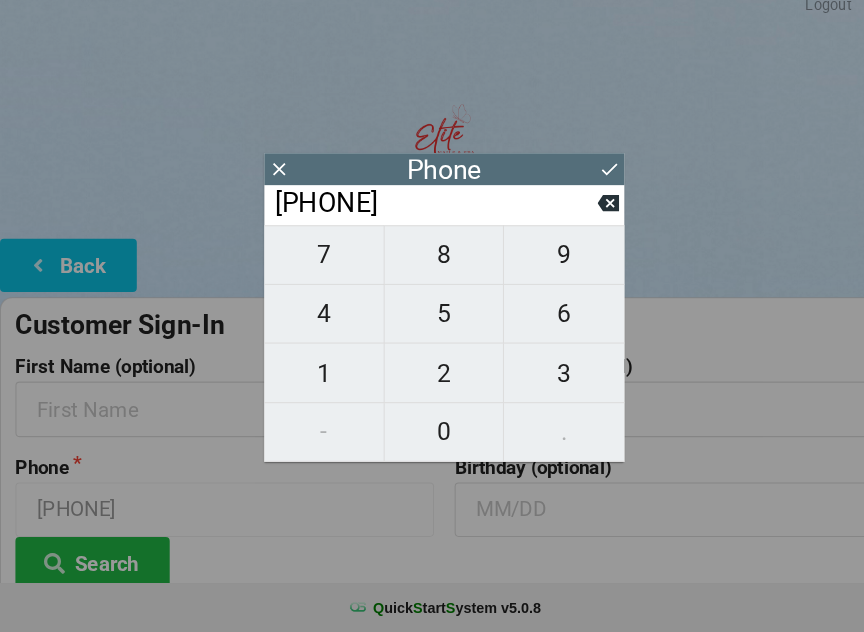 click 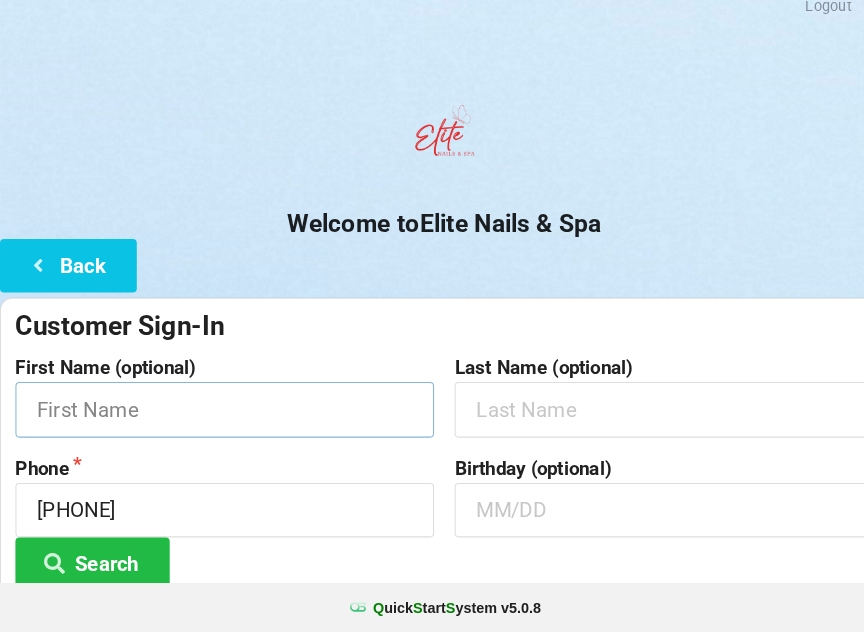 click at bounding box center (218, 414) 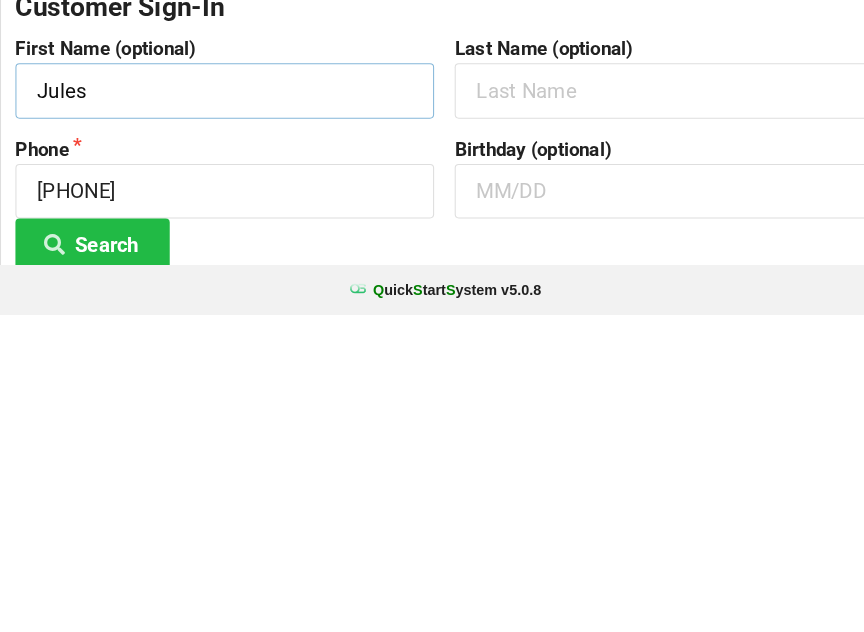 type on "Jules" 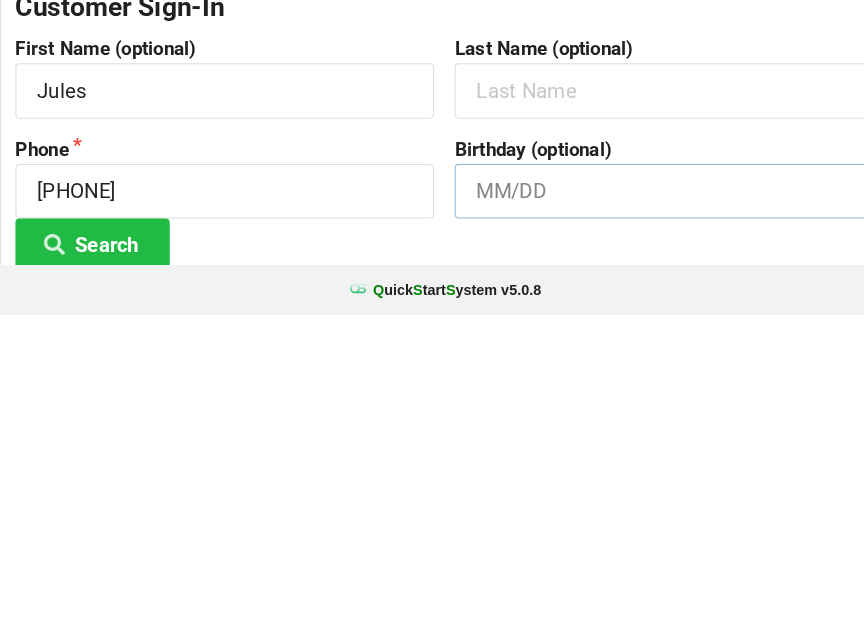 click at bounding box center [645, 512] 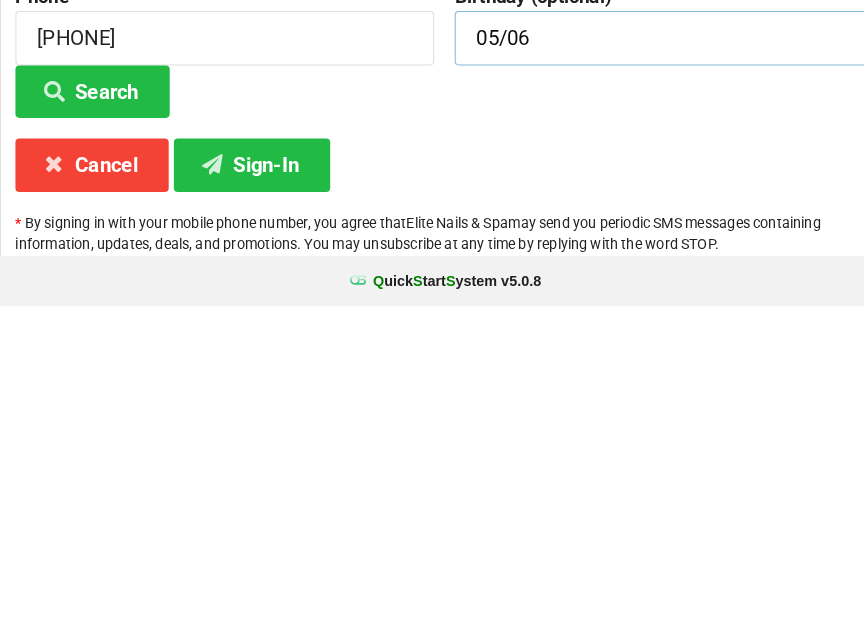 scroll, scrollTop: 149, scrollLeft: 0, axis: vertical 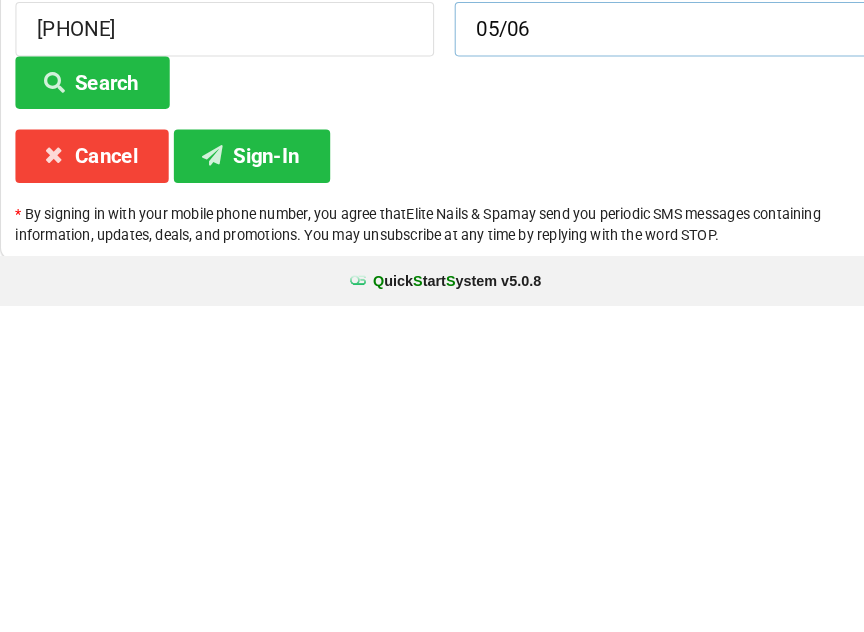 type on "05/06" 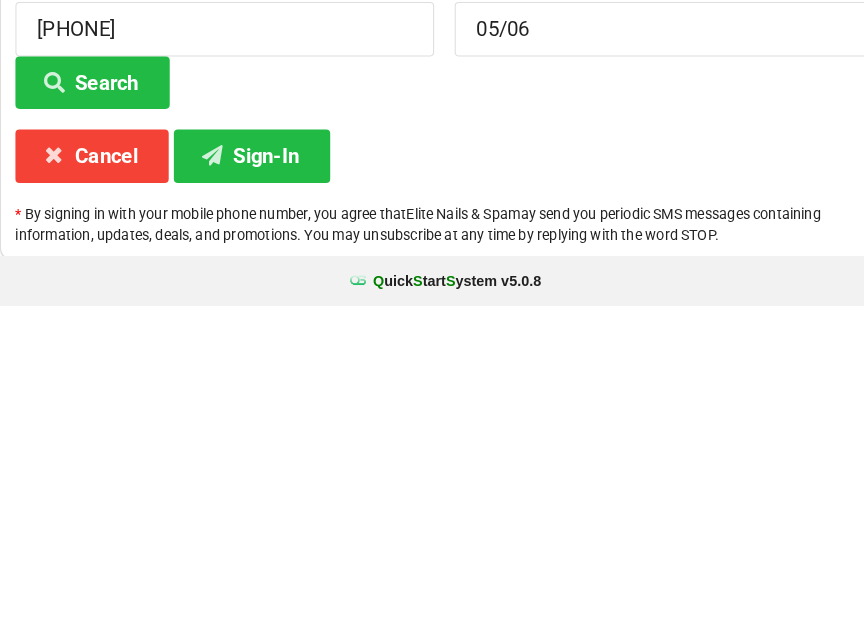 click on "Sign-In" at bounding box center (245, 486) 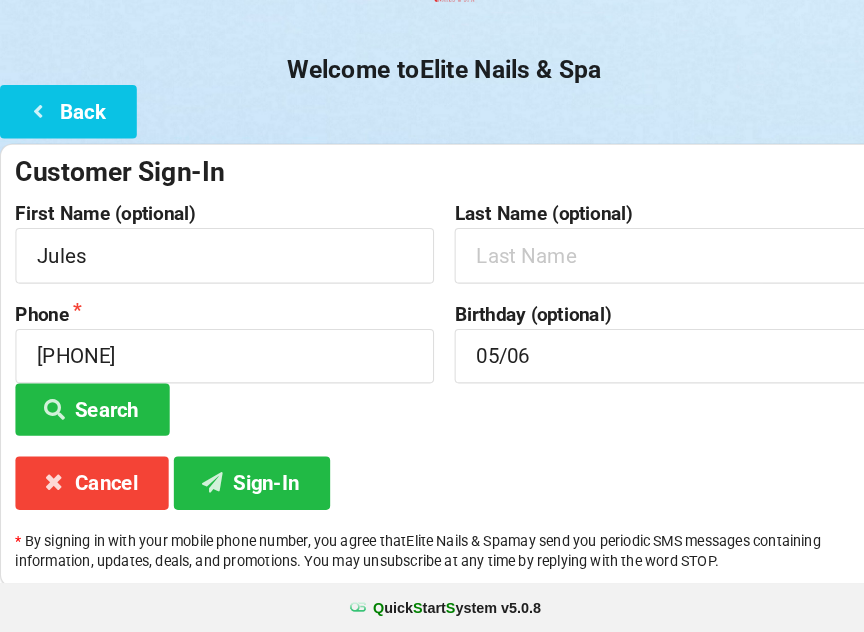 click on "Cancel" at bounding box center (89, 486) 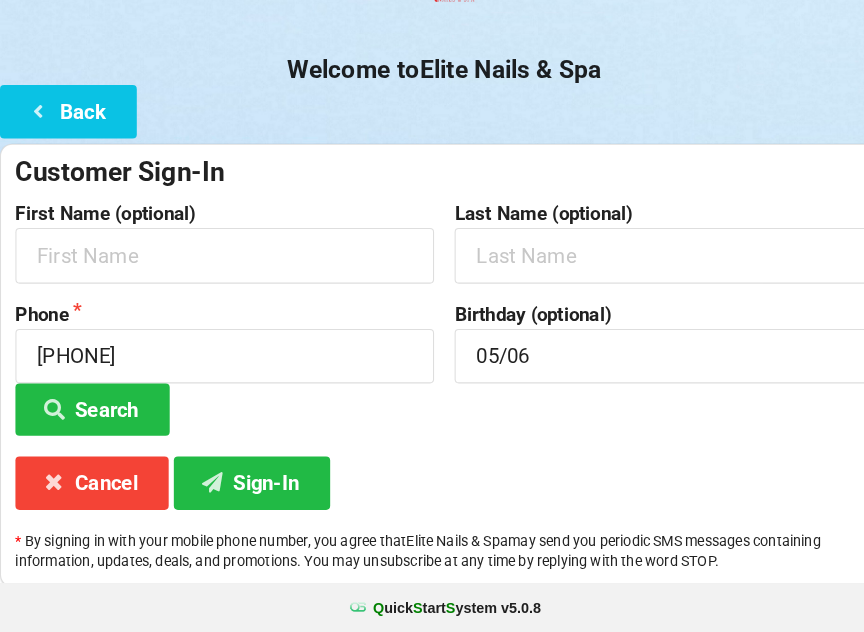type 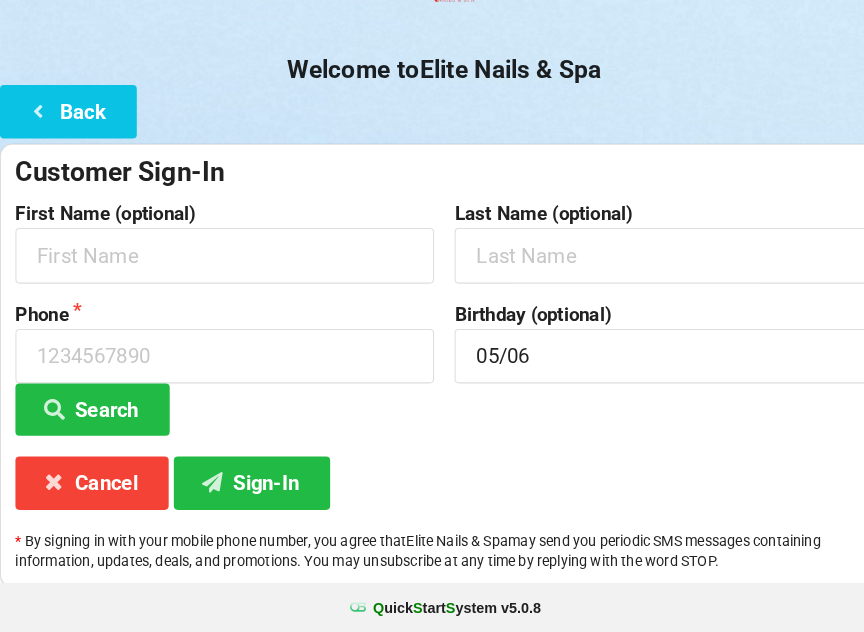 click on "Cancel" at bounding box center [89, 486] 